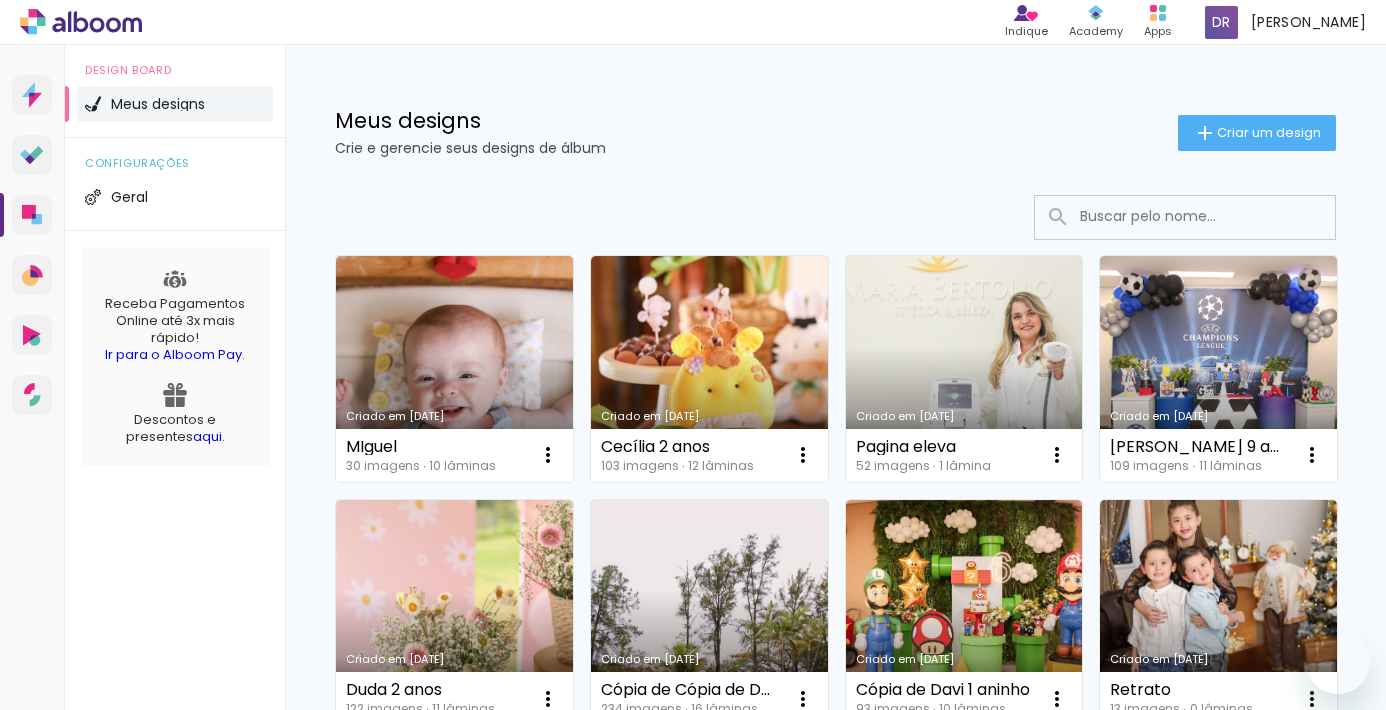 scroll, scrollTop: 0, scrollLeft: 0, axis: both 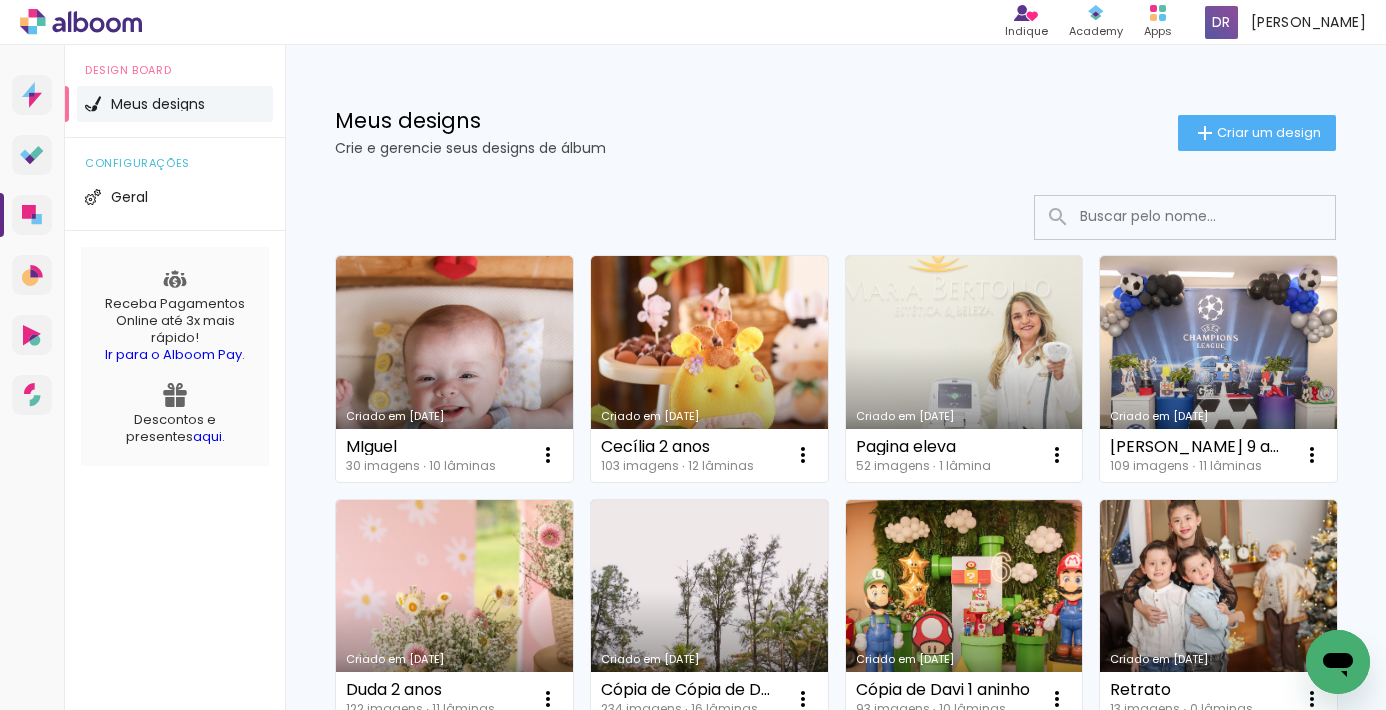 click at bounding box center [1212, 216] 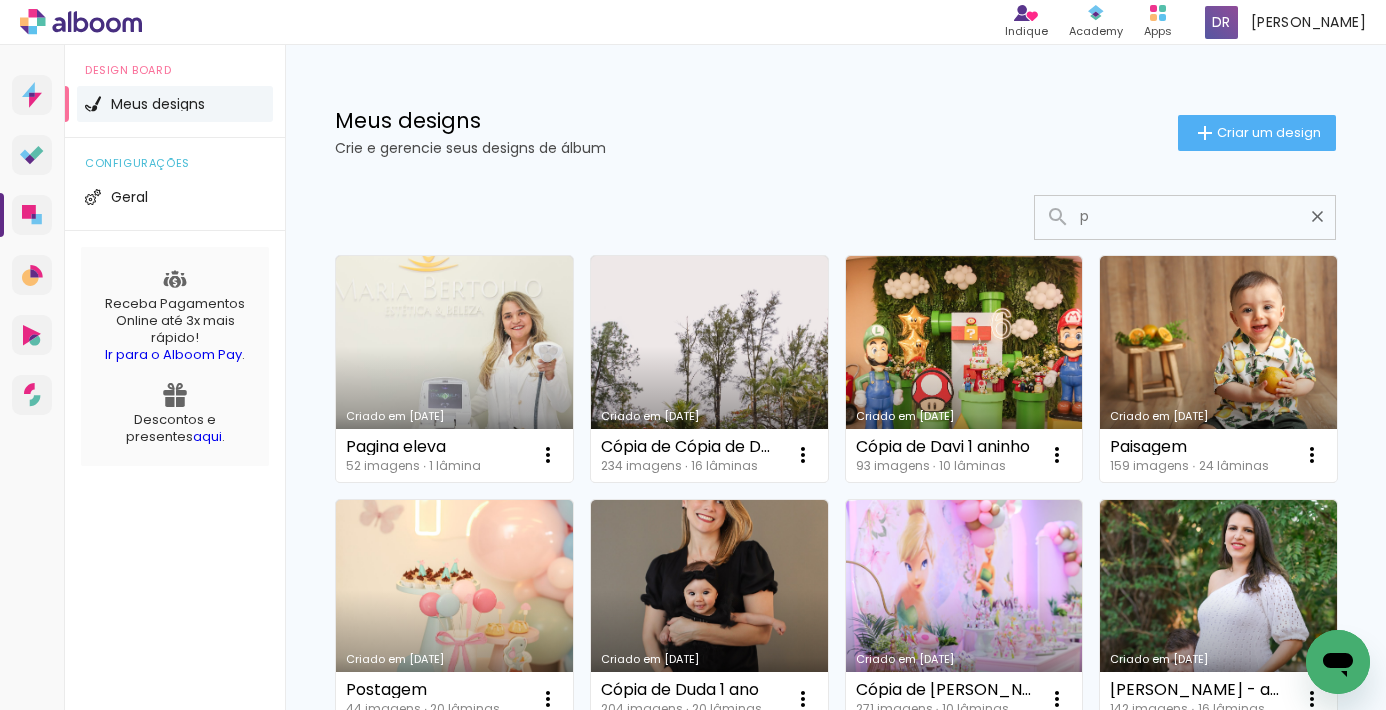 type on "po" 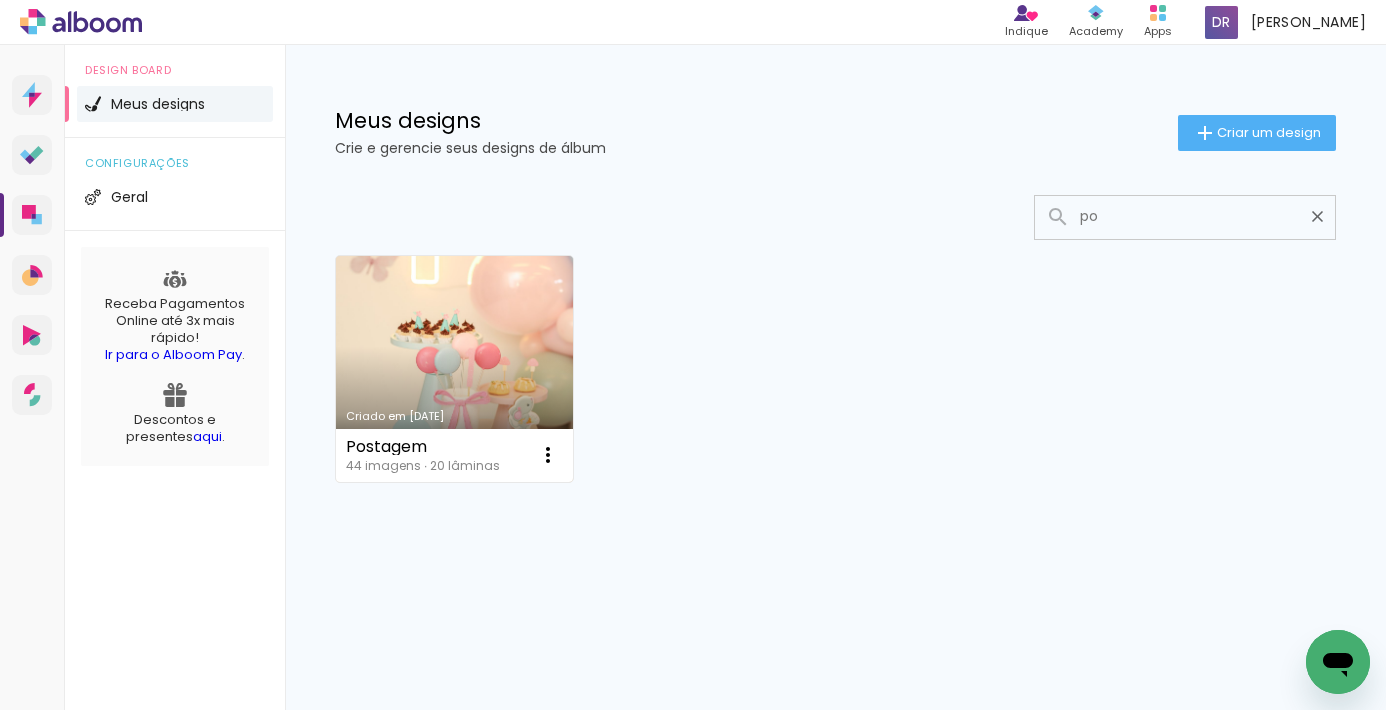 click on "Criado em [DATE]" at bounding box center (454, 369) 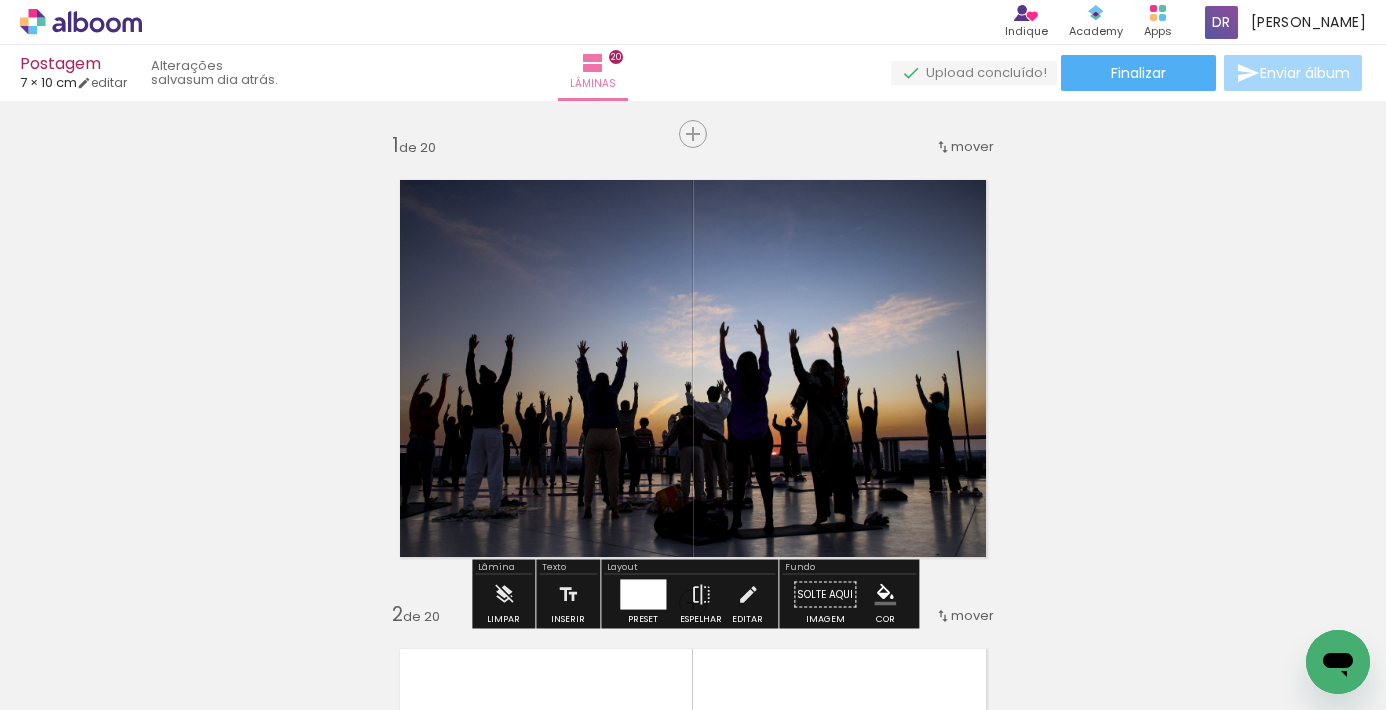 scroll, scrollTop: 0, scrollLeft: 0, axis: both 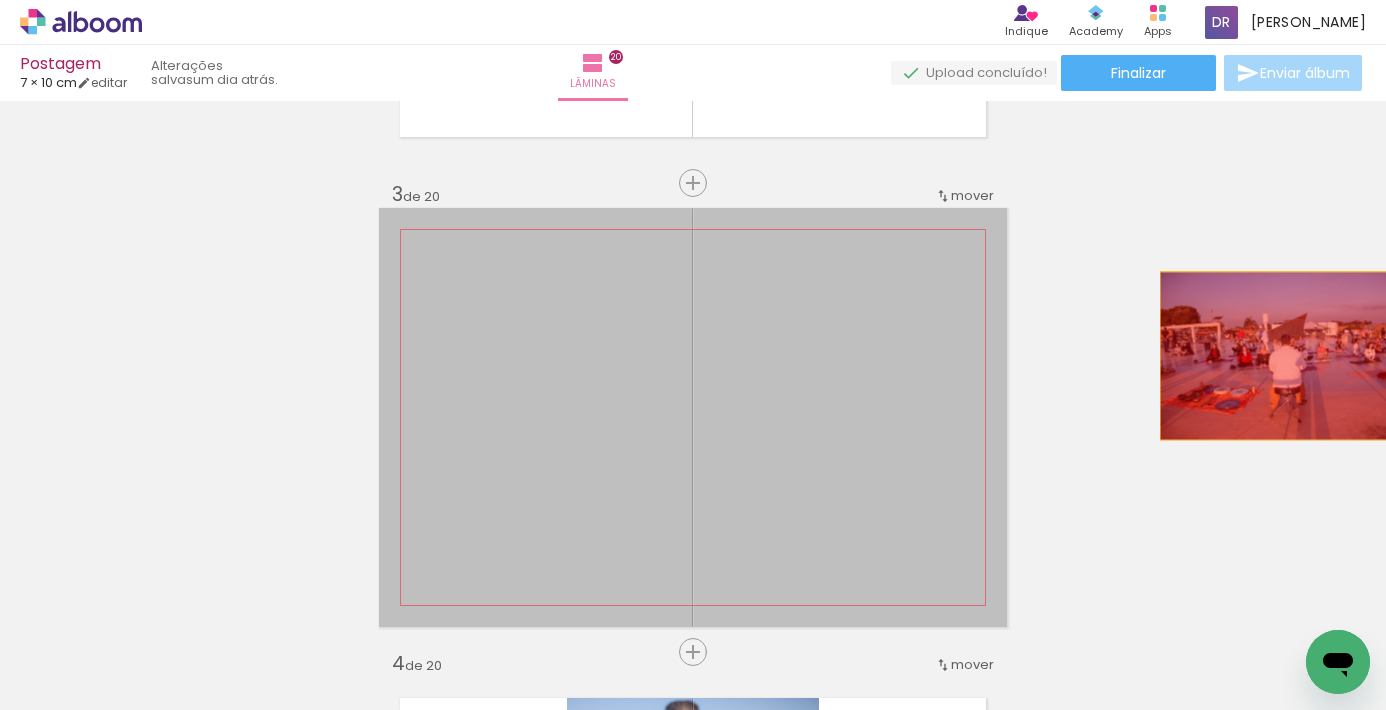 drag, startPoint x: 826, startPoint y: 375, endPoint x: 1285, endPoint y: 356, distance: 459.39307 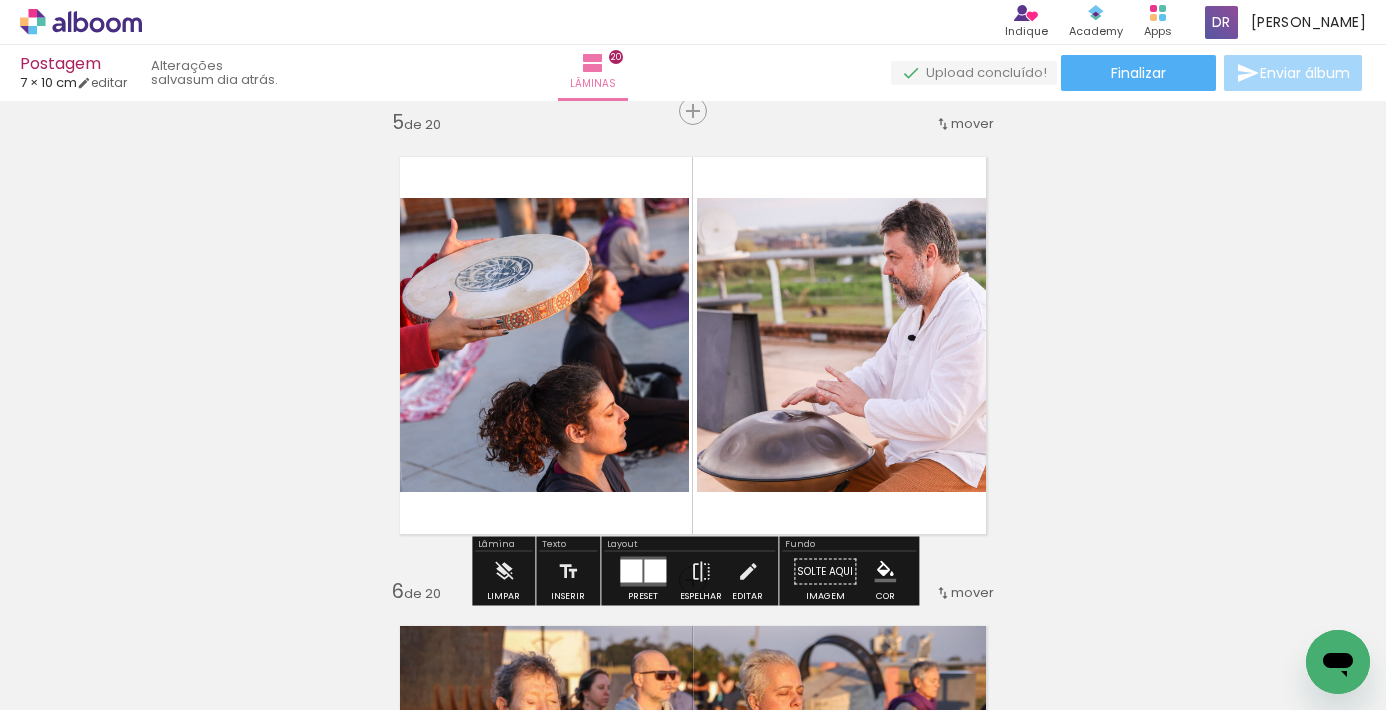 scroll, scrollTop: 1905, scrollLeft: 0, axis: vertical 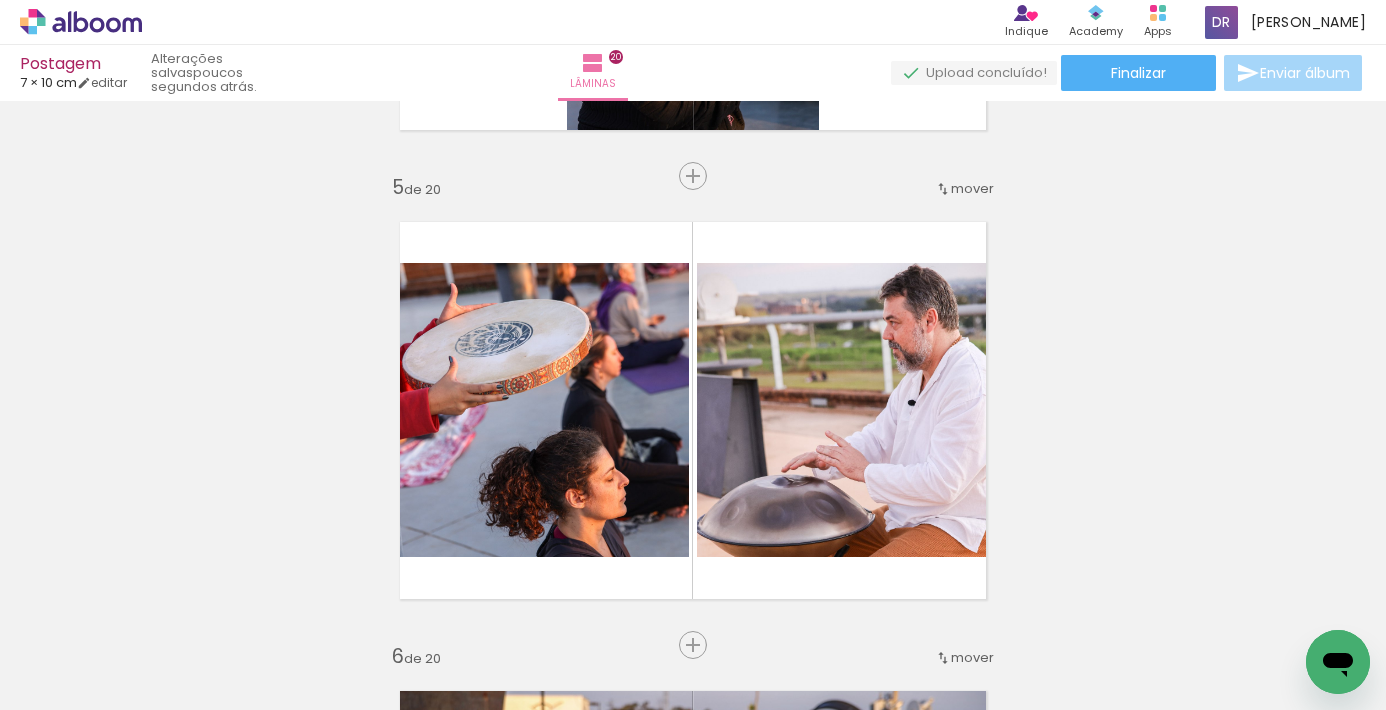 click on "Adicionar
Fotos" at bounding box center [61, 683] 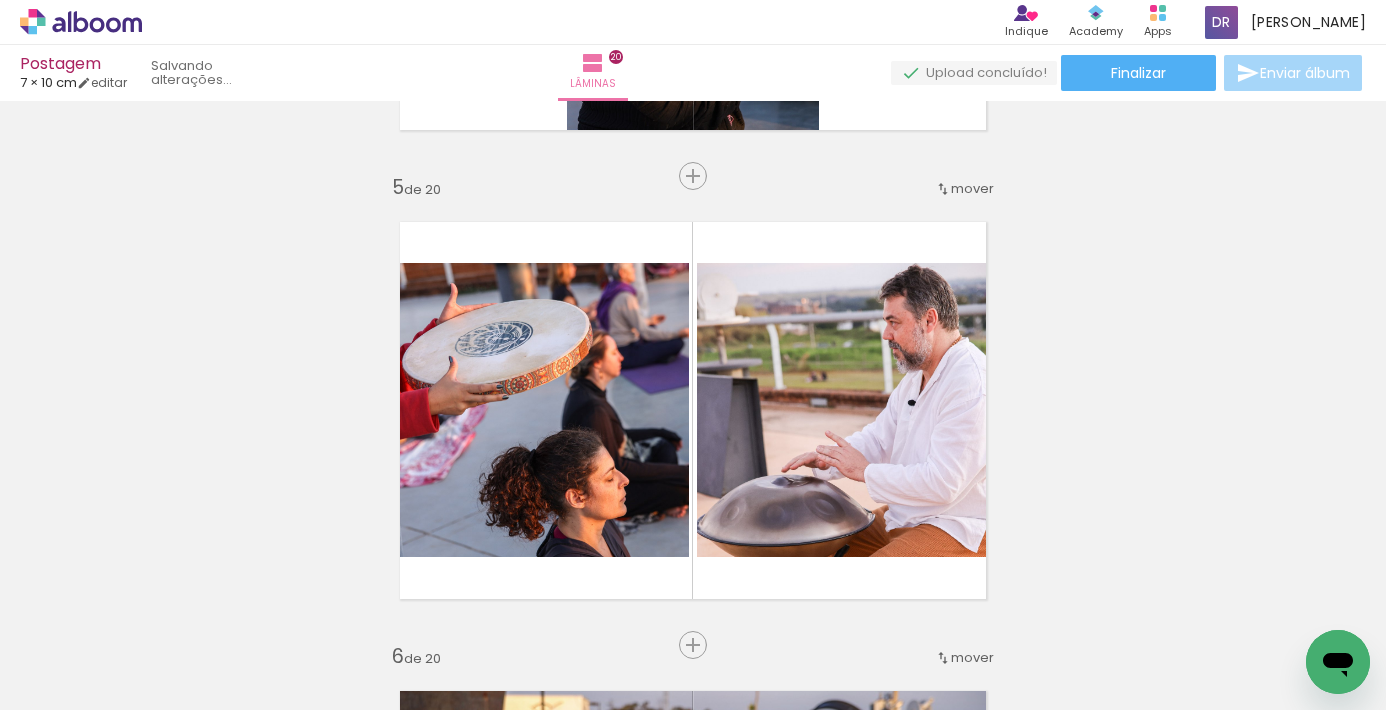 scroll, scrollTop: 0, scrollLeft: 4700, axis: horizontal 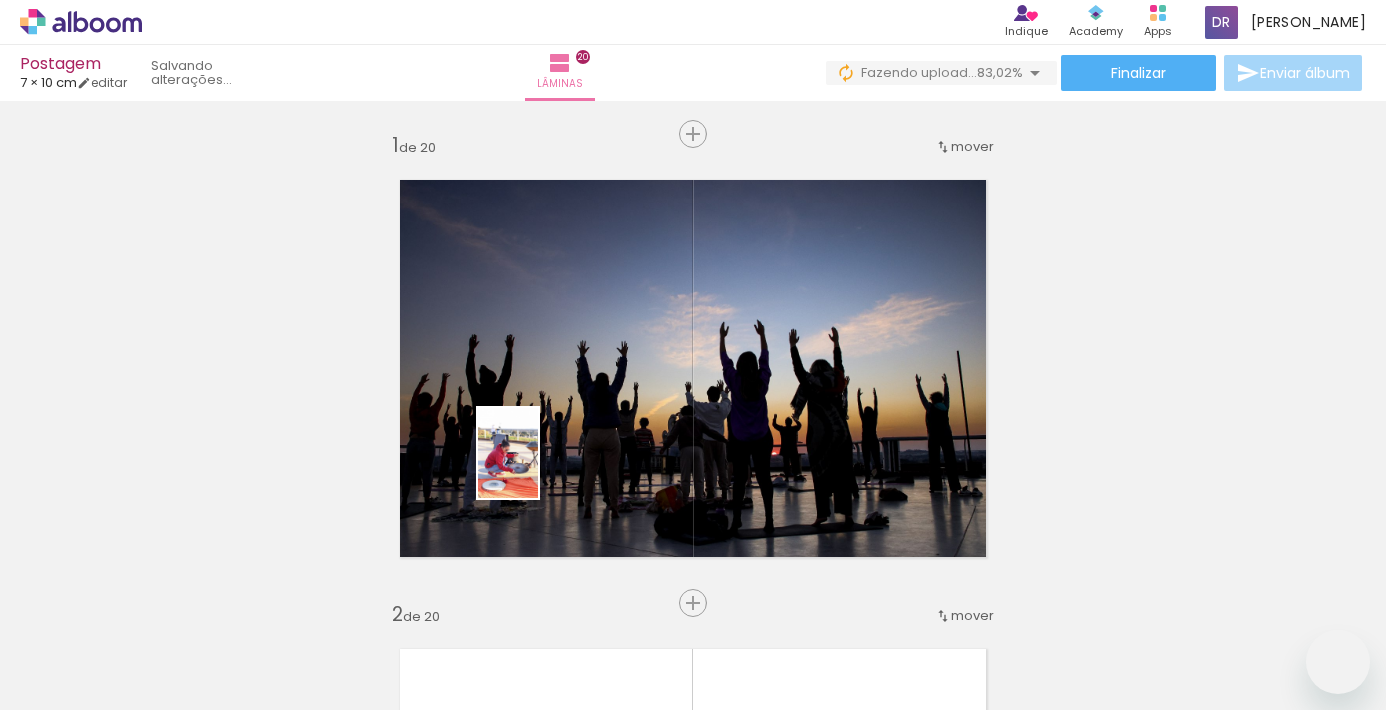 click at bounding box center [693, 355] 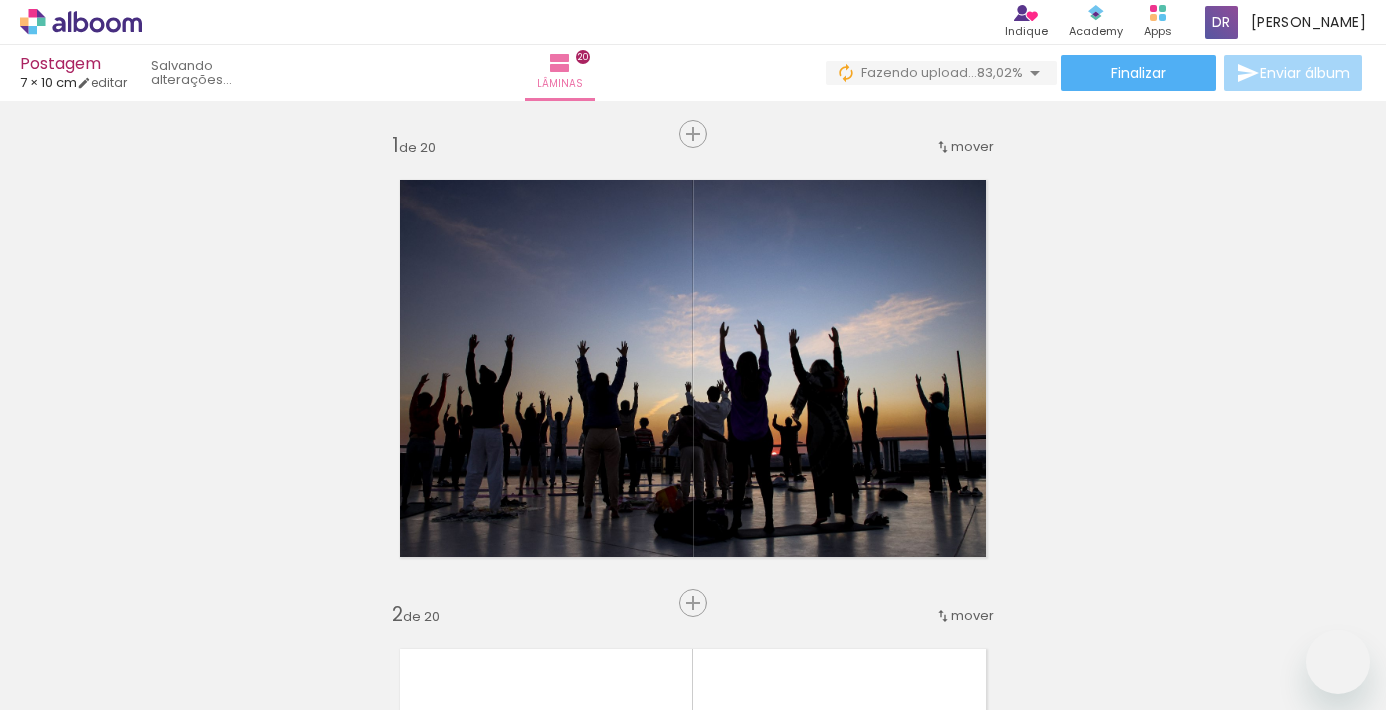 scroll, scrollTop: 0, scrollLeft: 0, axis: both 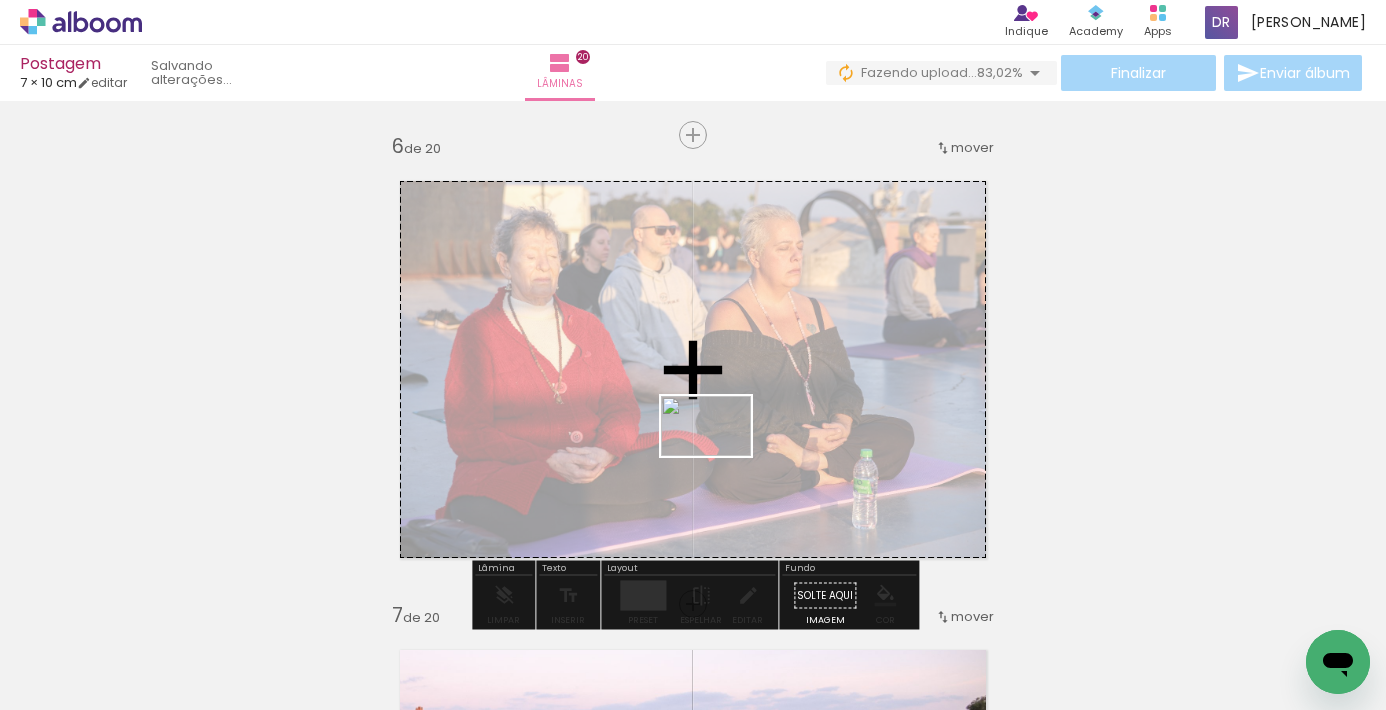 drag, startPoint x: 744, startPoint y: 581, endPoint x: 721, endPoint y: 456, distance: 127.09839 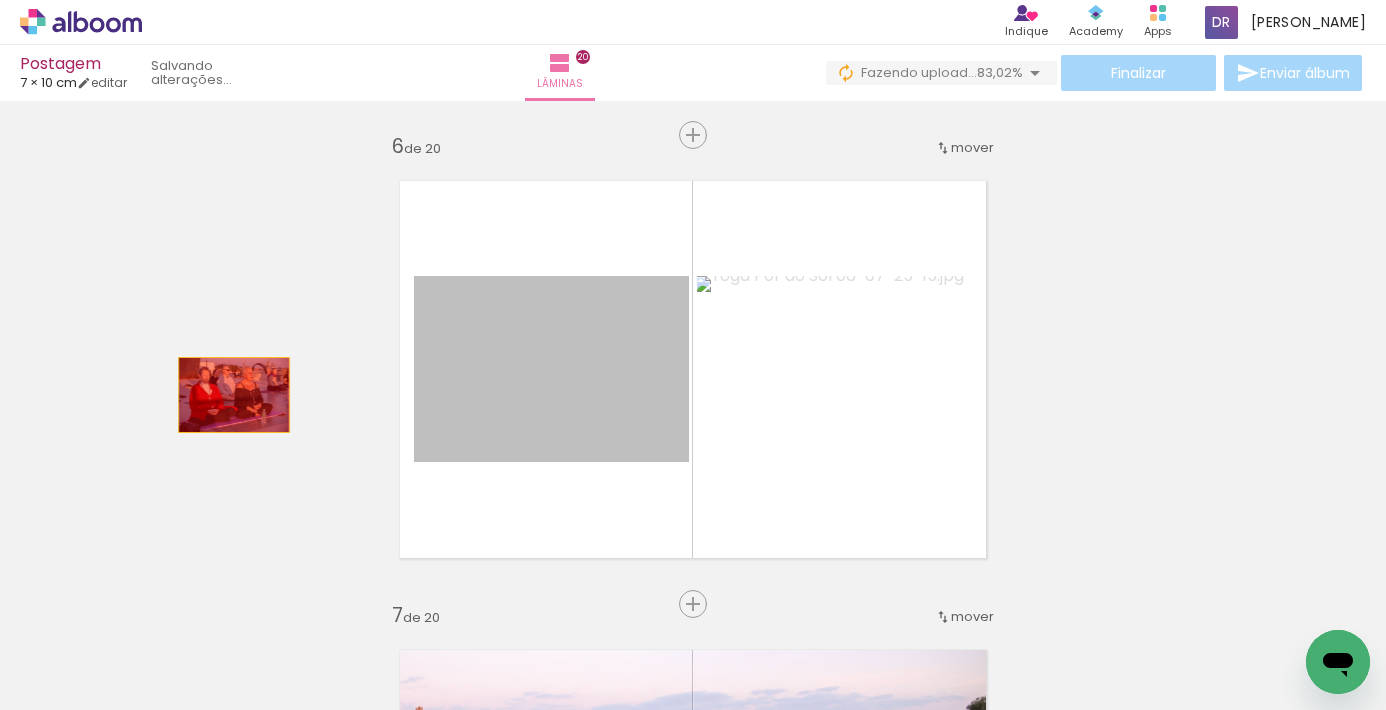 drag, startPoint x: 651, startPoint y: 423, endPoint x: 233, endPoint y: 395, distance: 418.93674 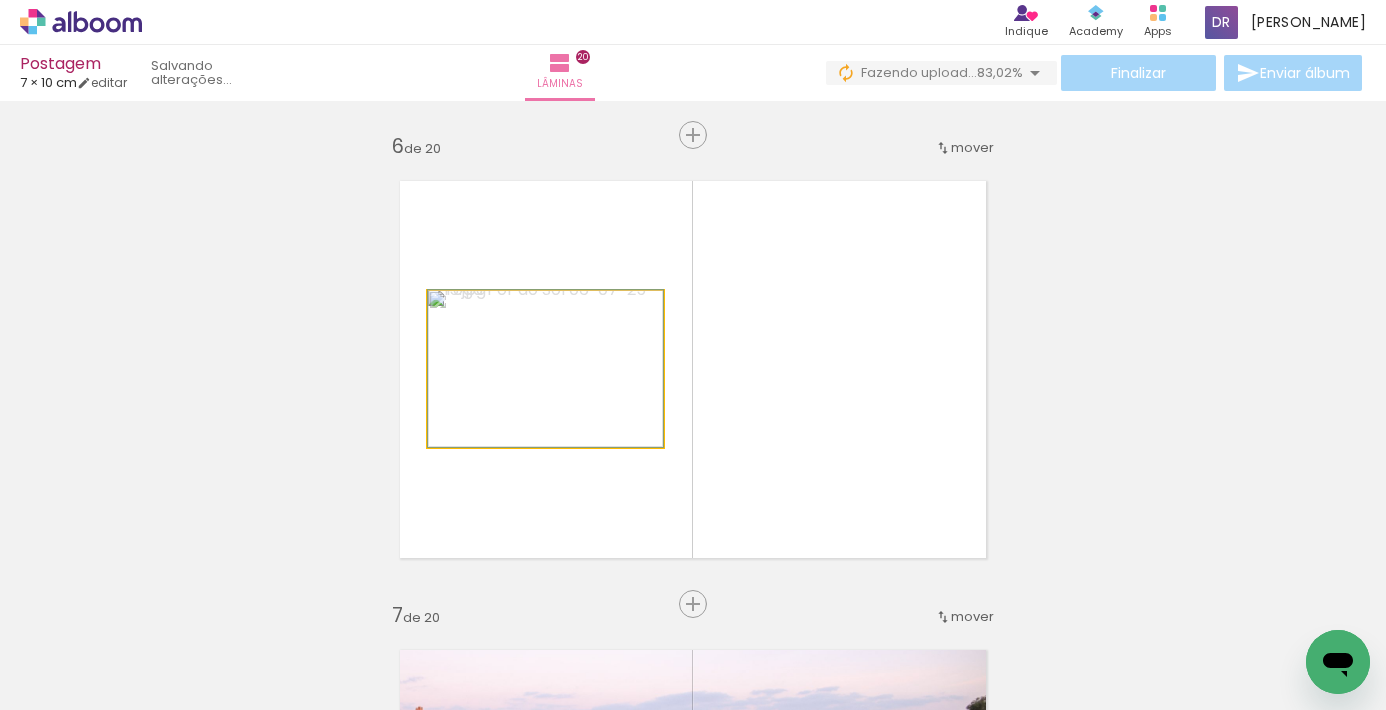 click at bounding box center (545, 368) 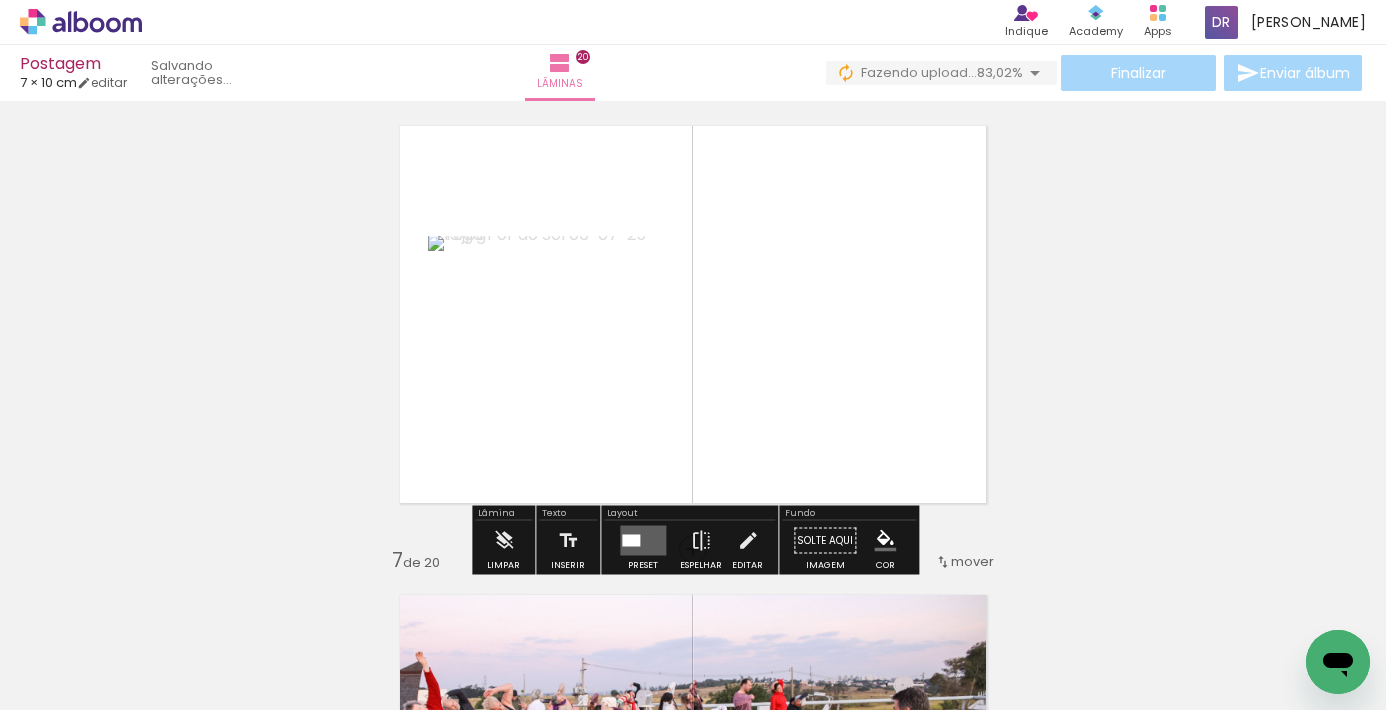 scroll, scrollTop: 2412, scrollLeft: 0, axis: vertical 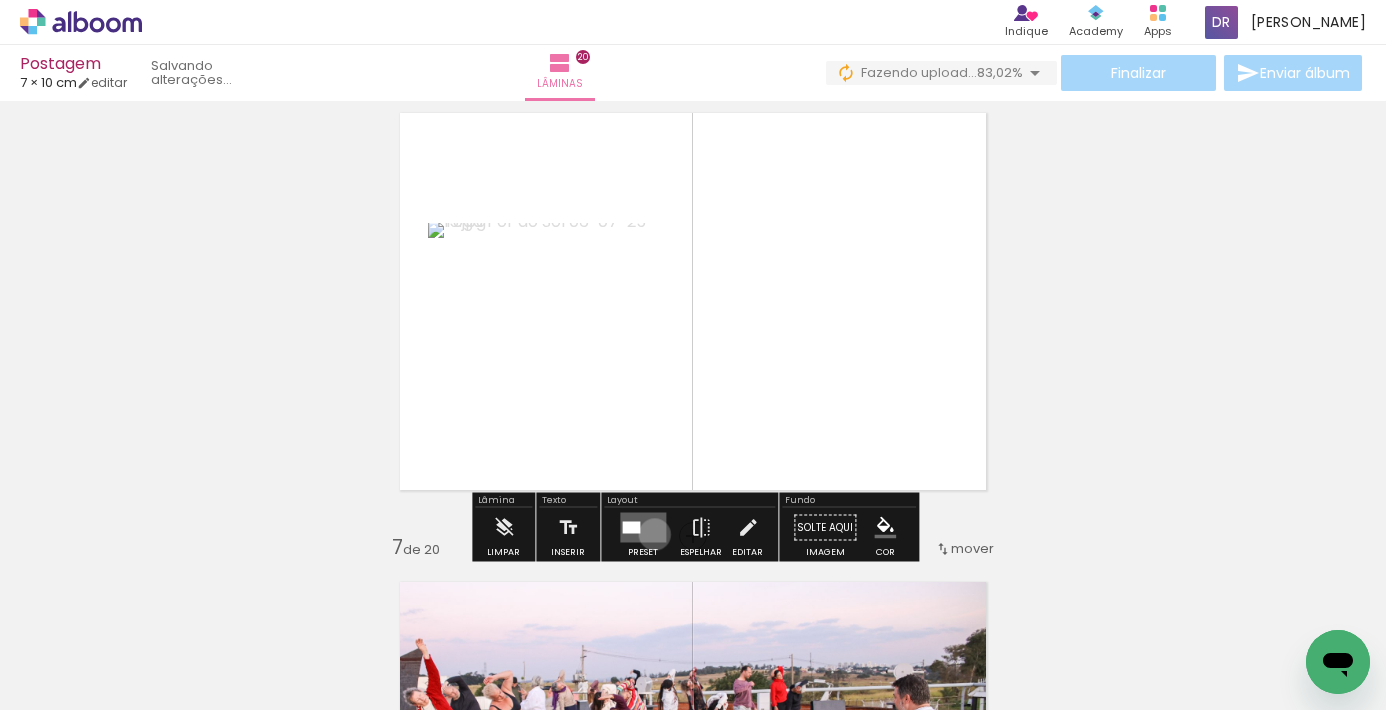 drag, startPoint x: 649, startPoint y: 534, endPoint x: 697, endPoint y: 517, distance: 50.92151 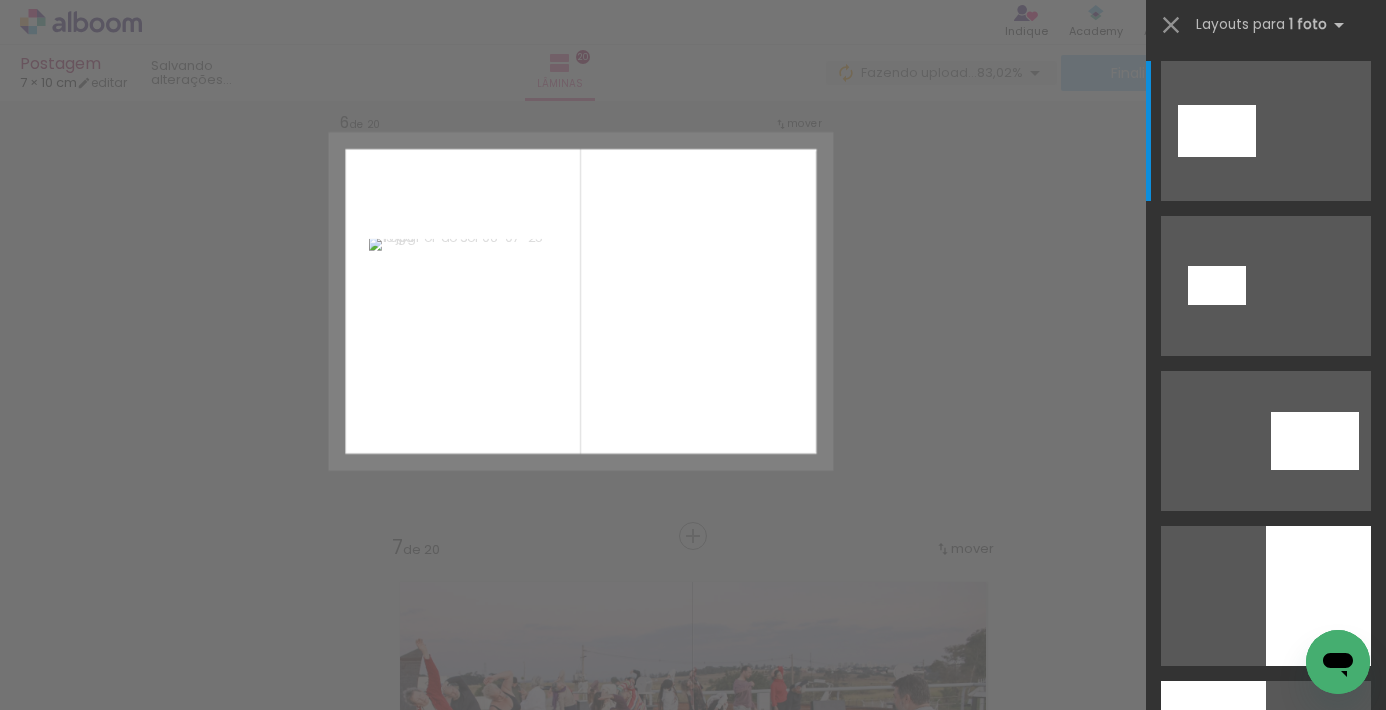 scroll, scrollTop: 2404, scrollLeft: 0, axis: vertical 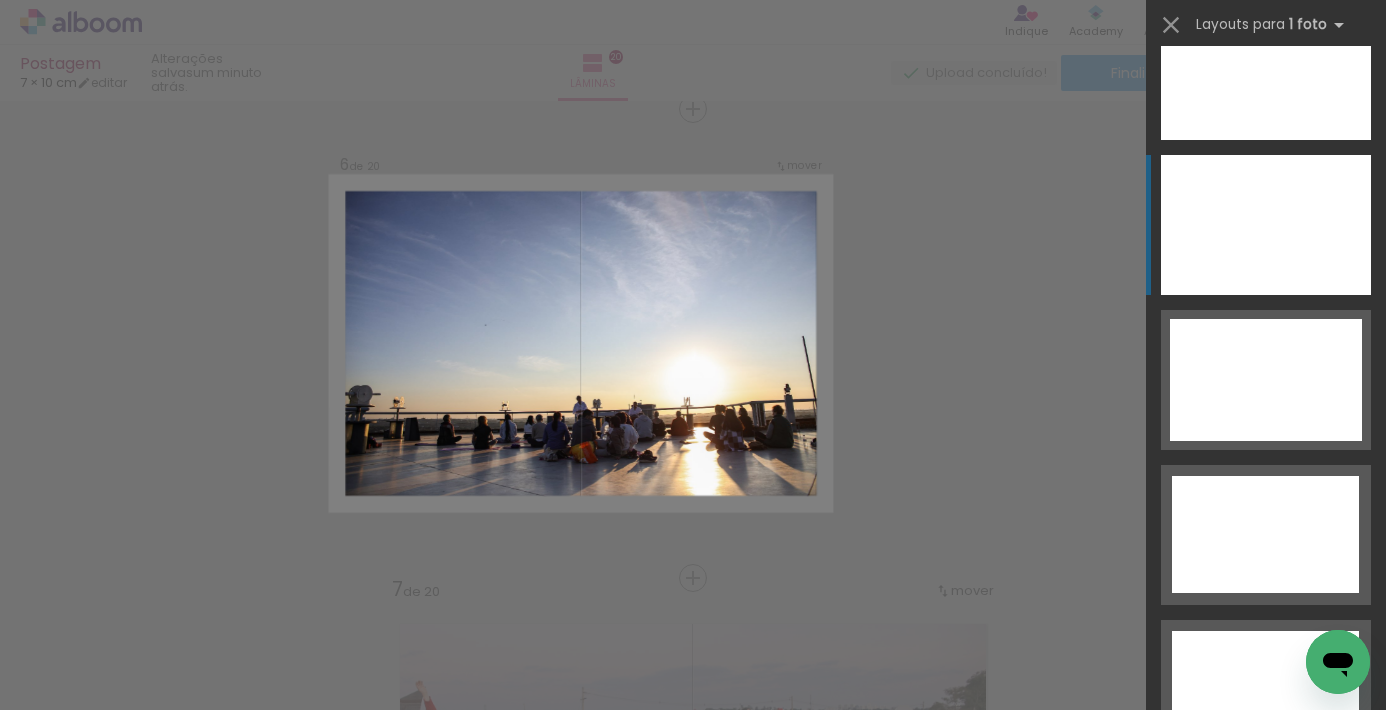 click at bounding box center [1266, -240] 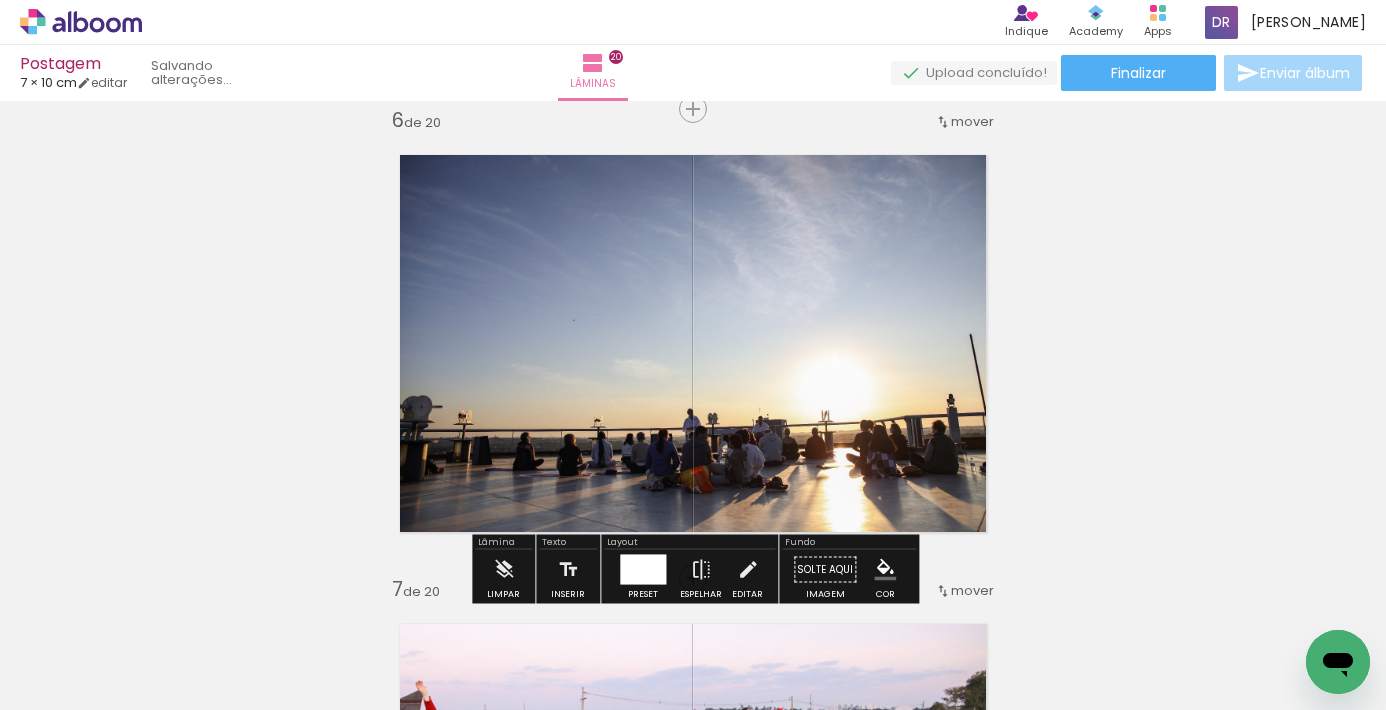 scroll, scrollTop: 7969, scrollLeft: 0, axis: vertical 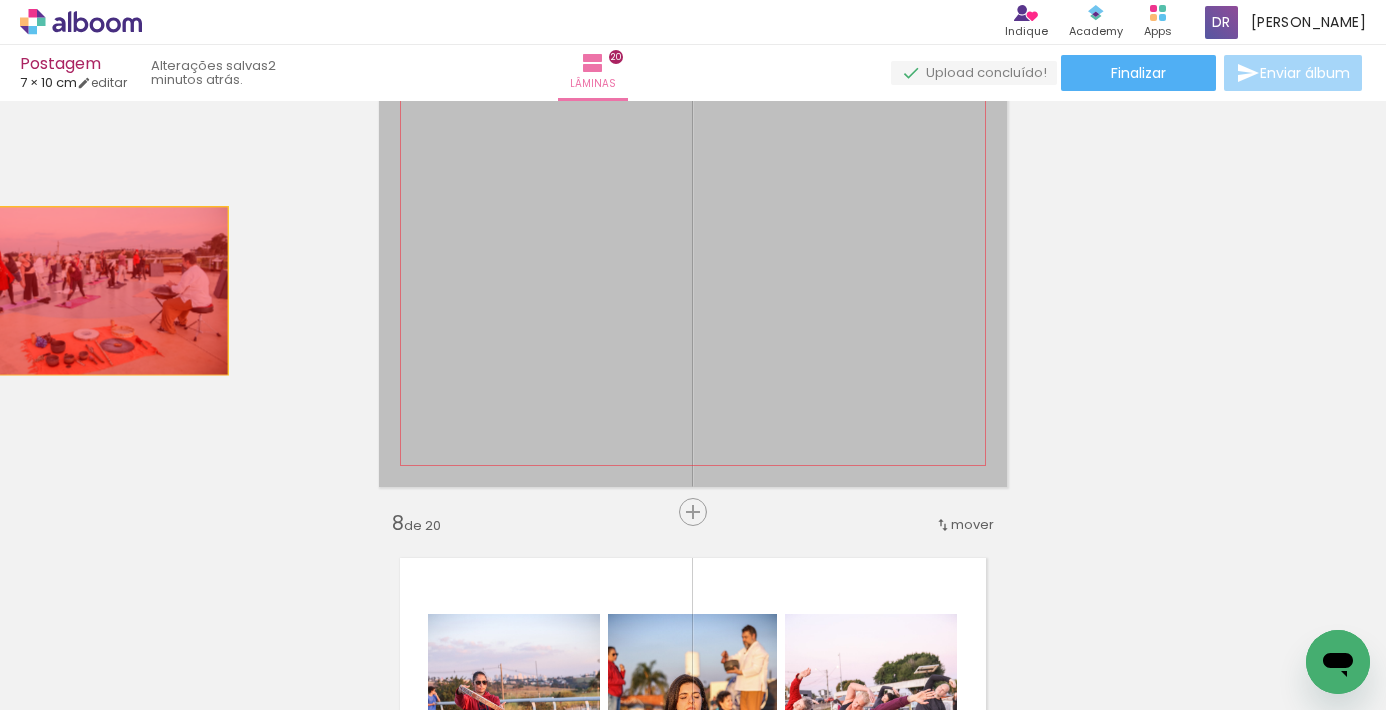 drag, startPoint x: 555, startPoint y: 296, endPoint x: 95, endPoint y: 292, distance: 460.0174 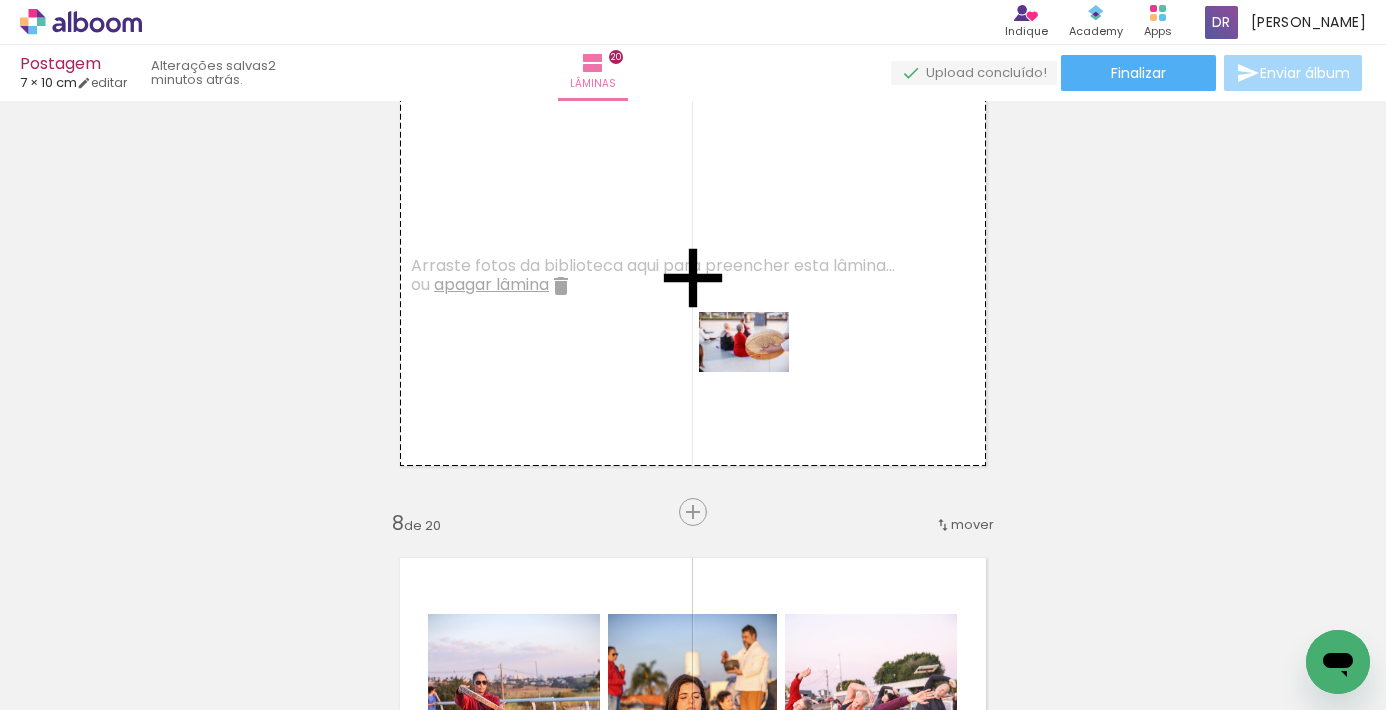 drag, startPoint x: 1141, startPoint y: 653, endPoint x: 758, endPoint y: 372, distance: 475.0263 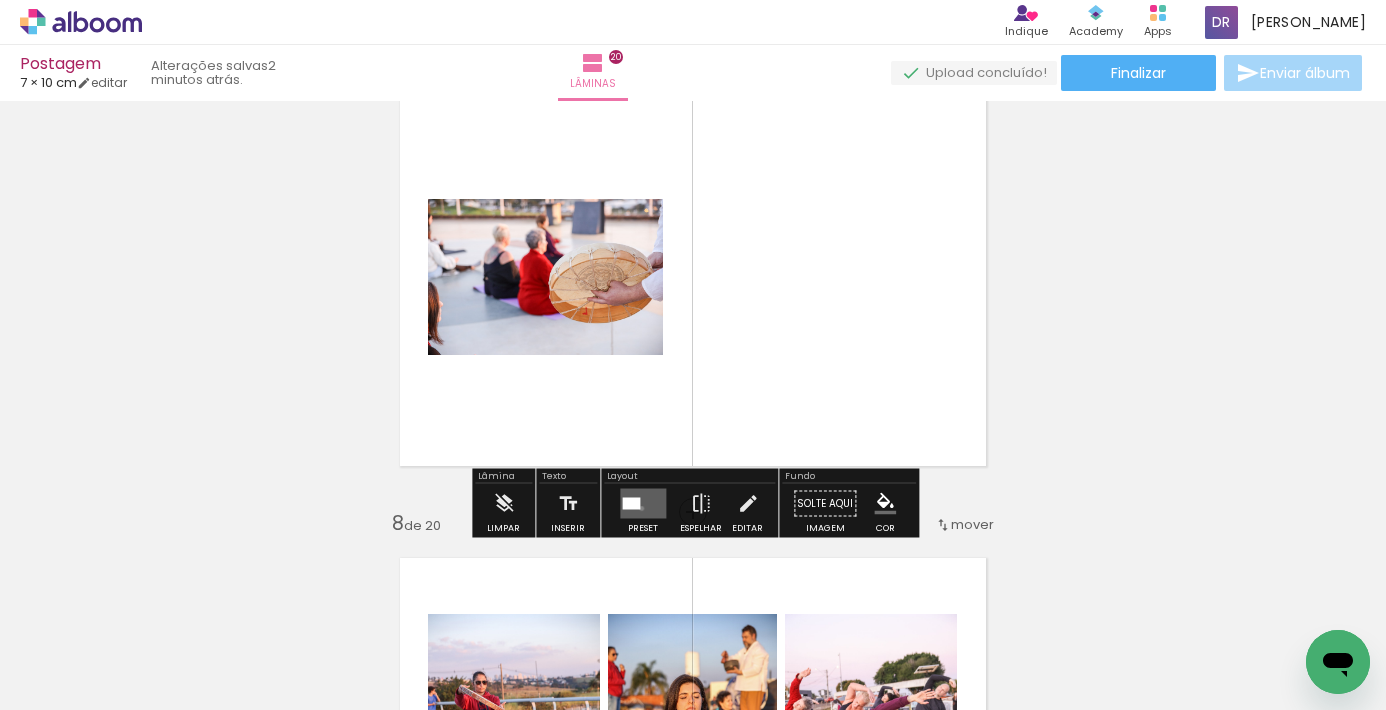 click at bounding box center (643, 504) 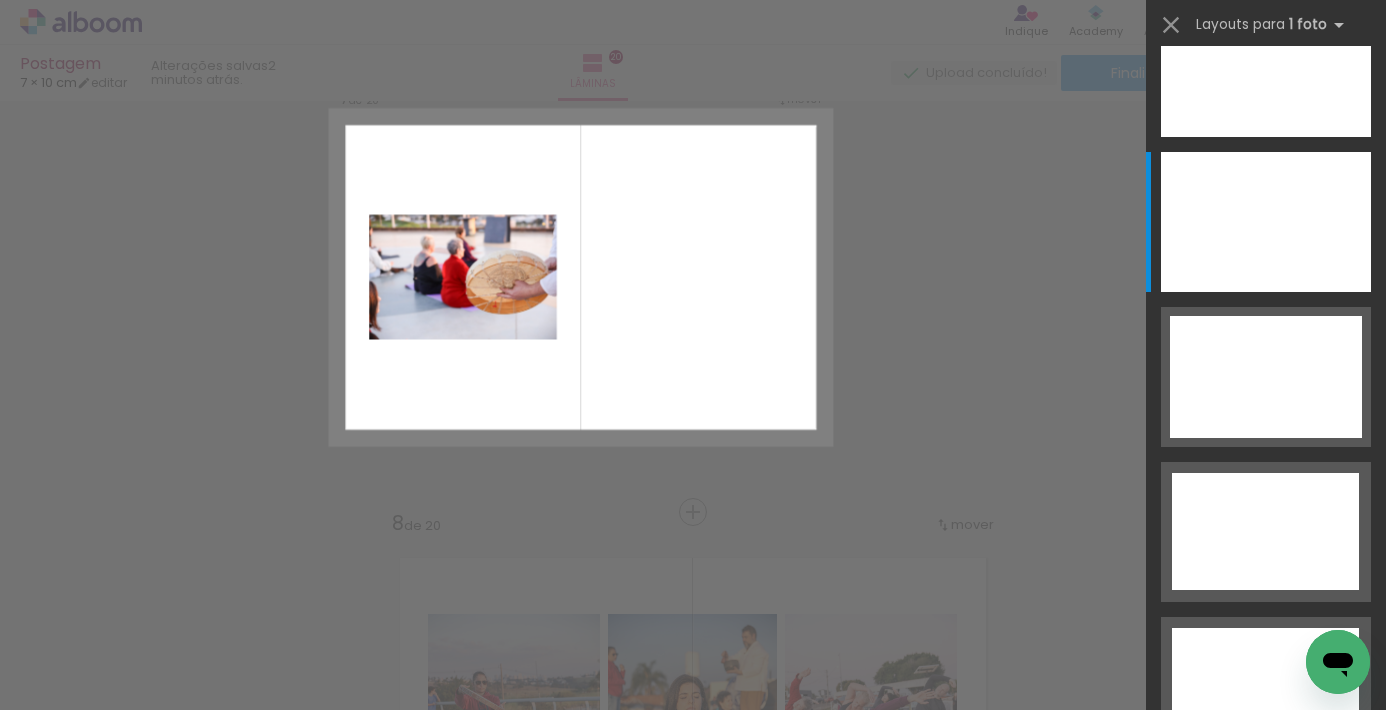 scroll, scrollTop: 0, scrollLeft: 0, axis: both 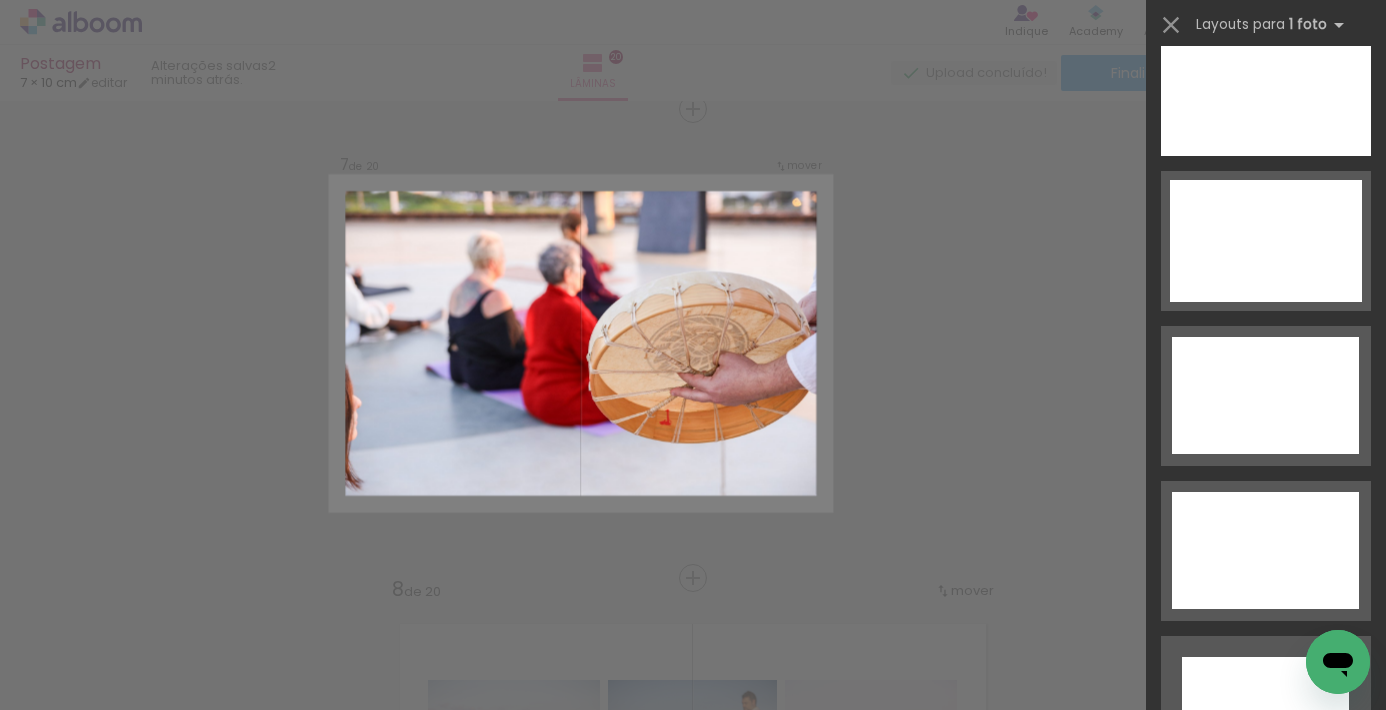 click at bounding box center [1266, -224] 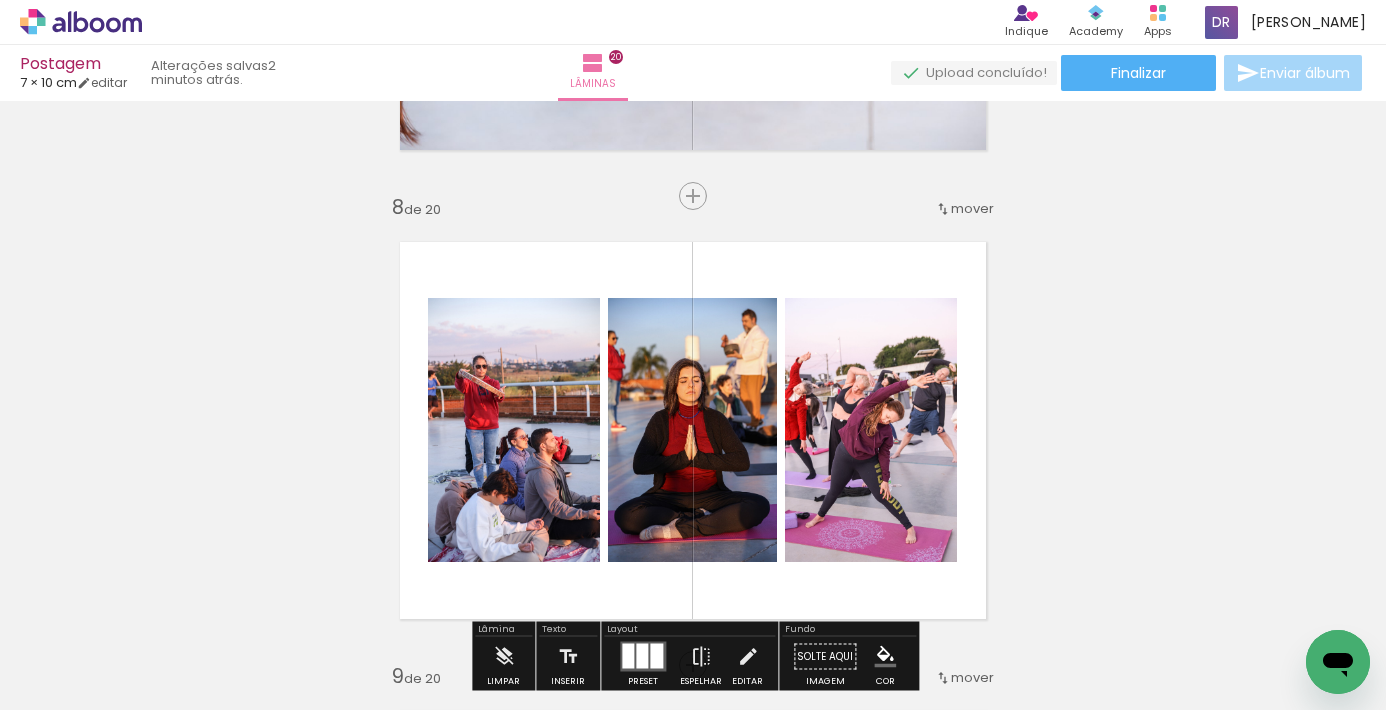 scroll, scrollTop: 3237, scrollLeft: 0, axis: vertical 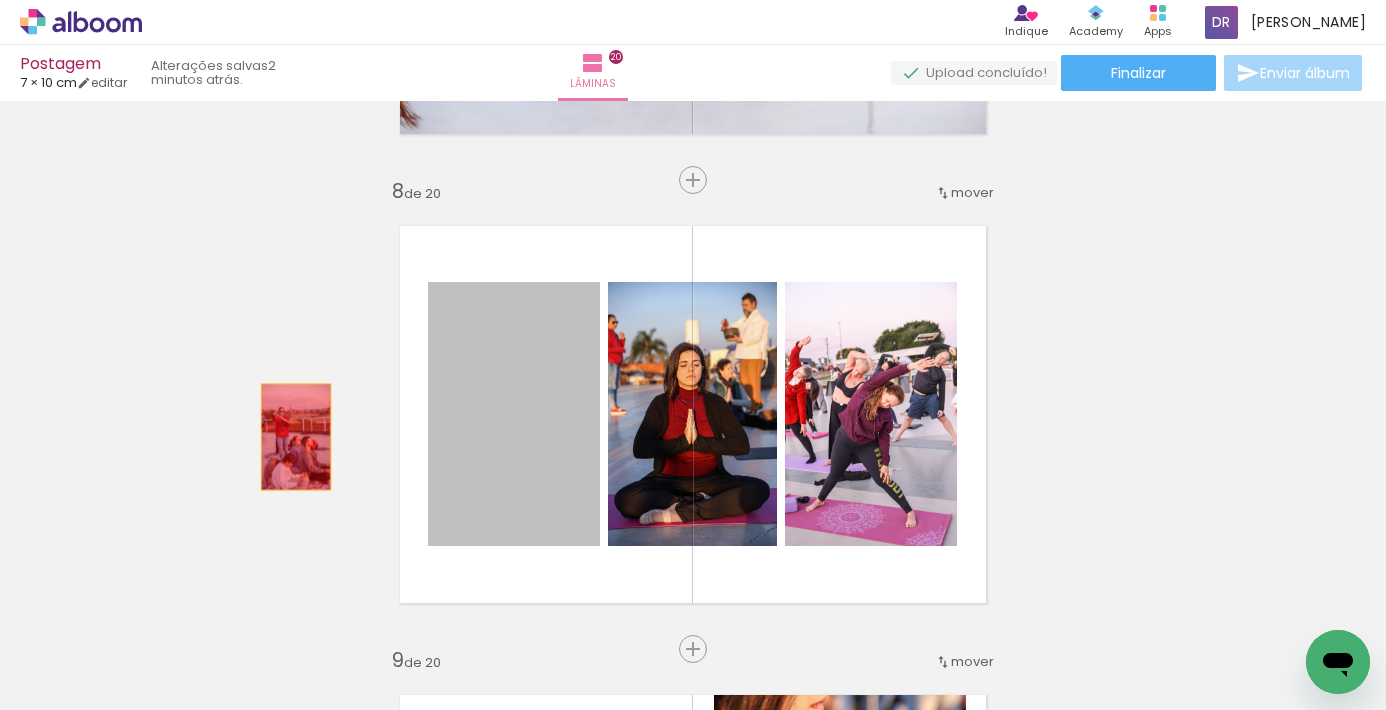 drag, startPoint x: 379, startPoint y: 444, endPoint x: 287, endPoint y: 437, distance: 92.26592 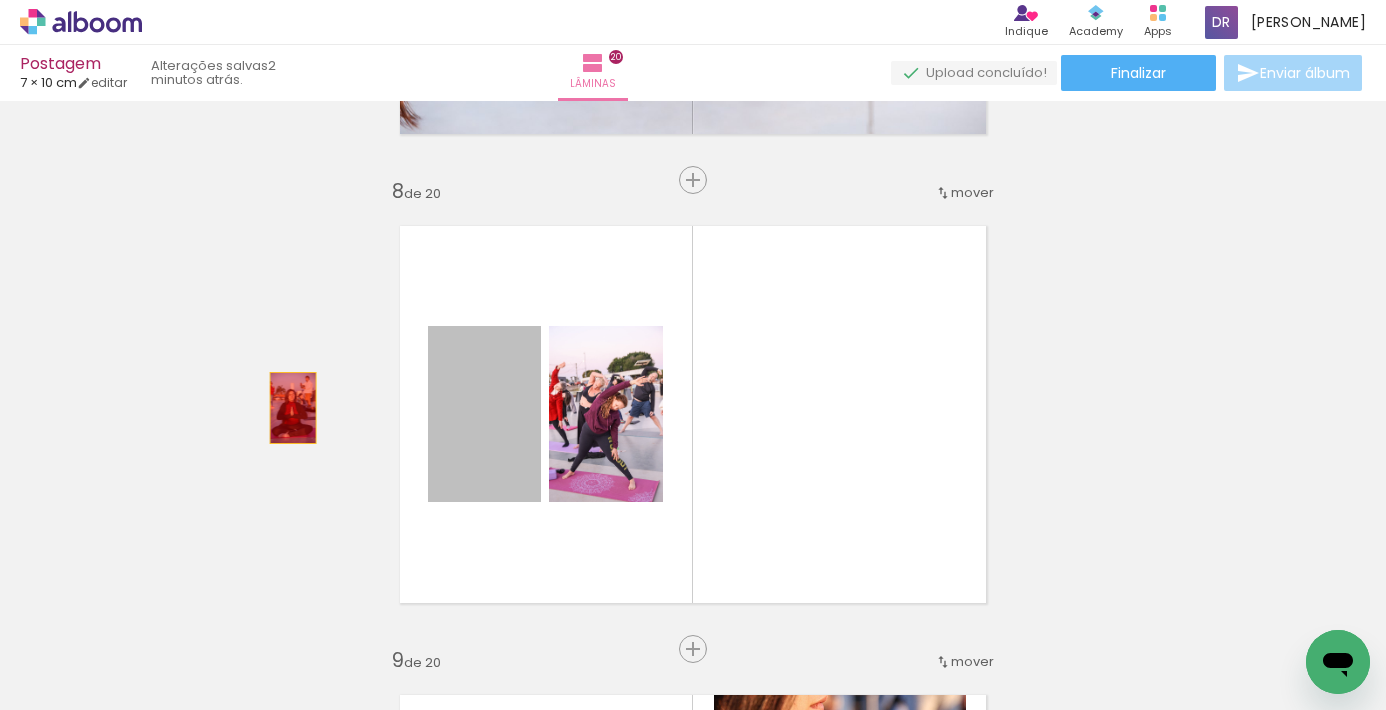 drag, startPoint x: 462, startPoint y: 425, endPoint x: 292, endPoint y: 408, distance: 170.84789 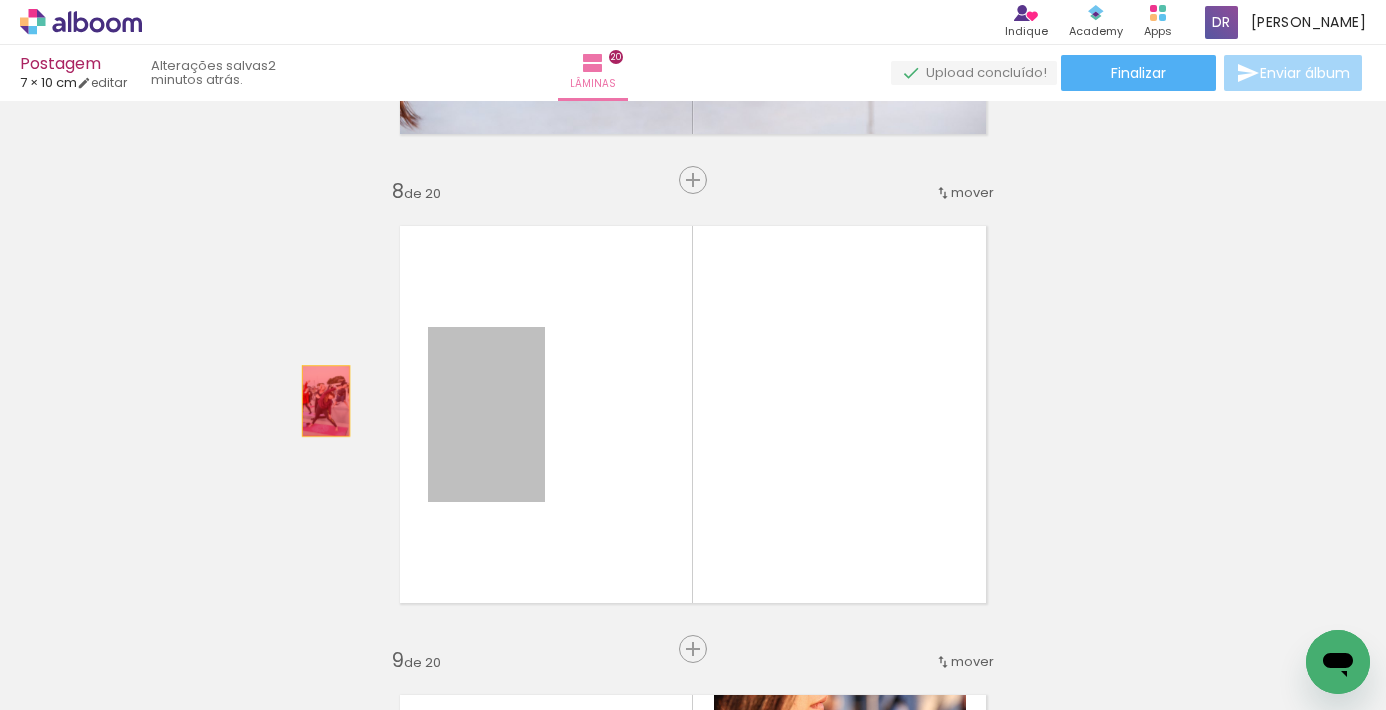 drag, startPoint x: 509, startPoint y: 409, endPoint x: 354, endPoint y: 404, distance: 155.08063 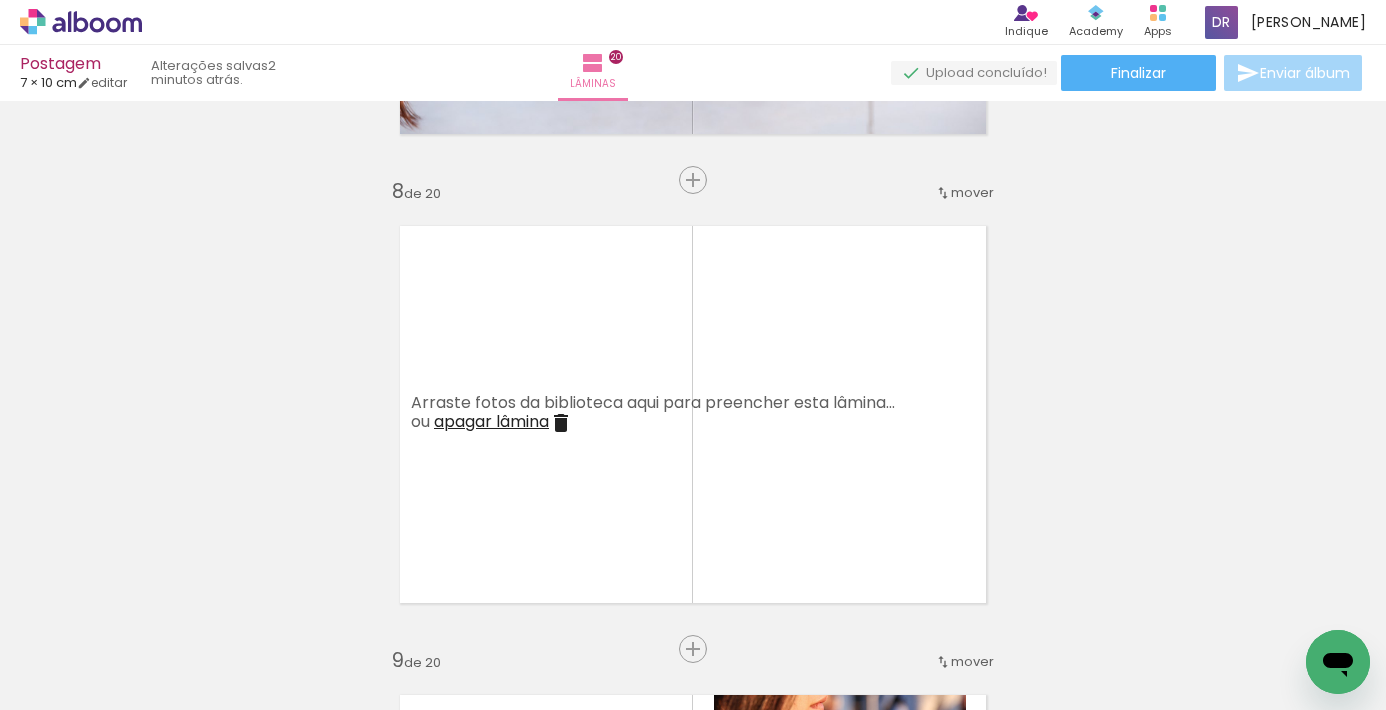 scroll, scrollTop: 0, scrollLeft: 0, axis: both 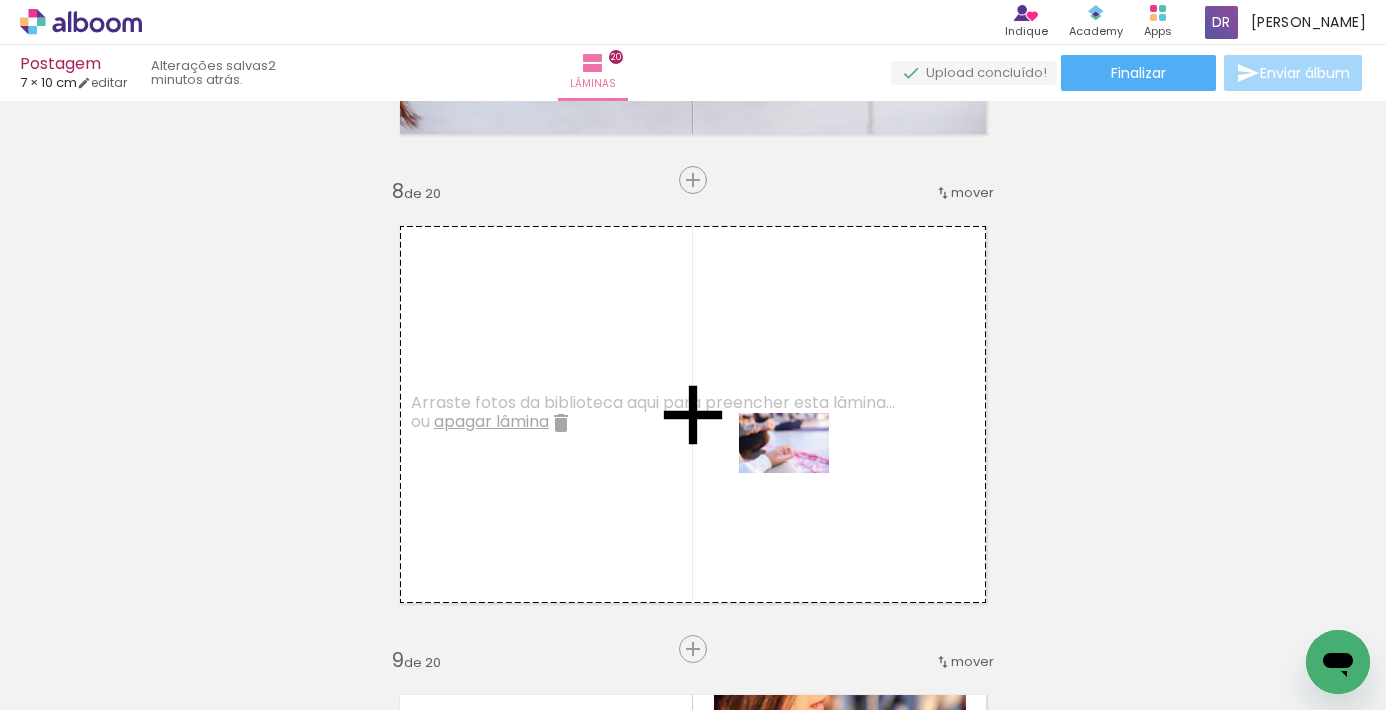 drag, startPoint x: 916, startPoint y: 563, endPoint x: 798, endPoint y: 473, distance: 148.40485 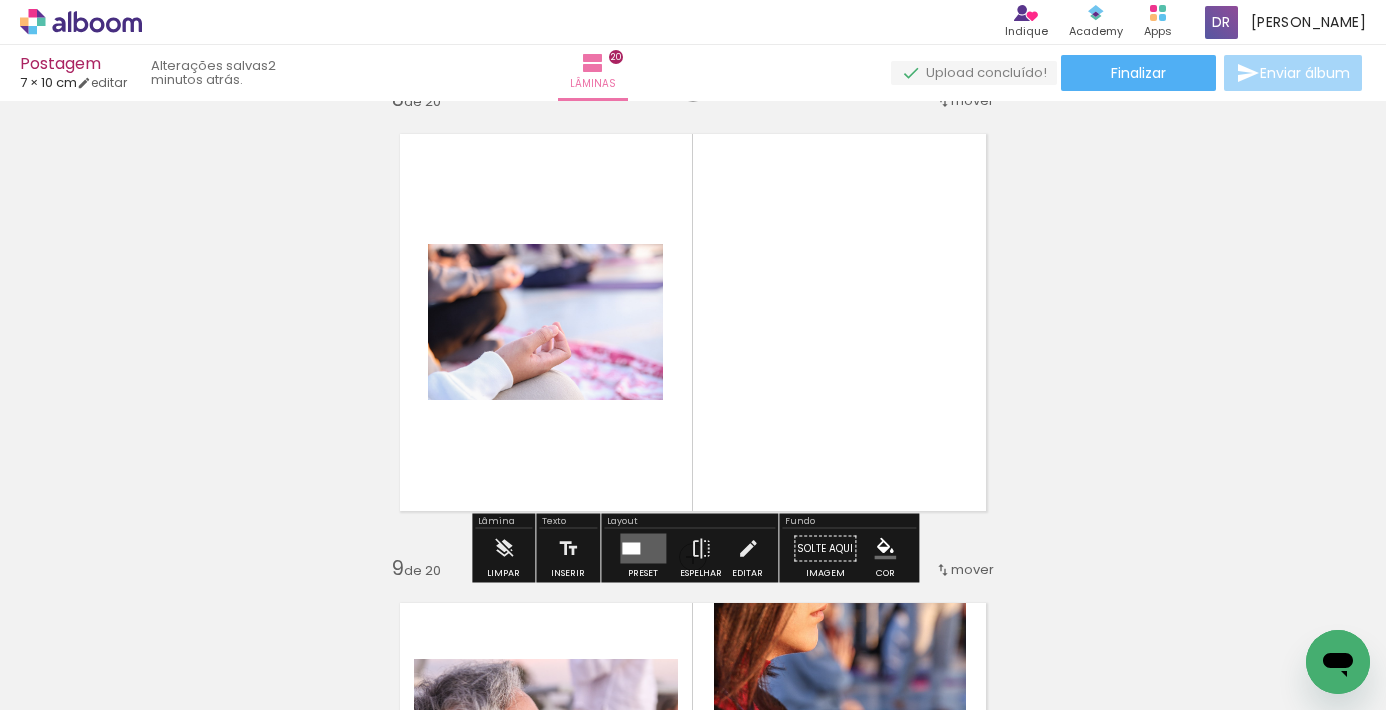 scroll, scrollTop: 3348, scrollLeft: 0, axis: vertical 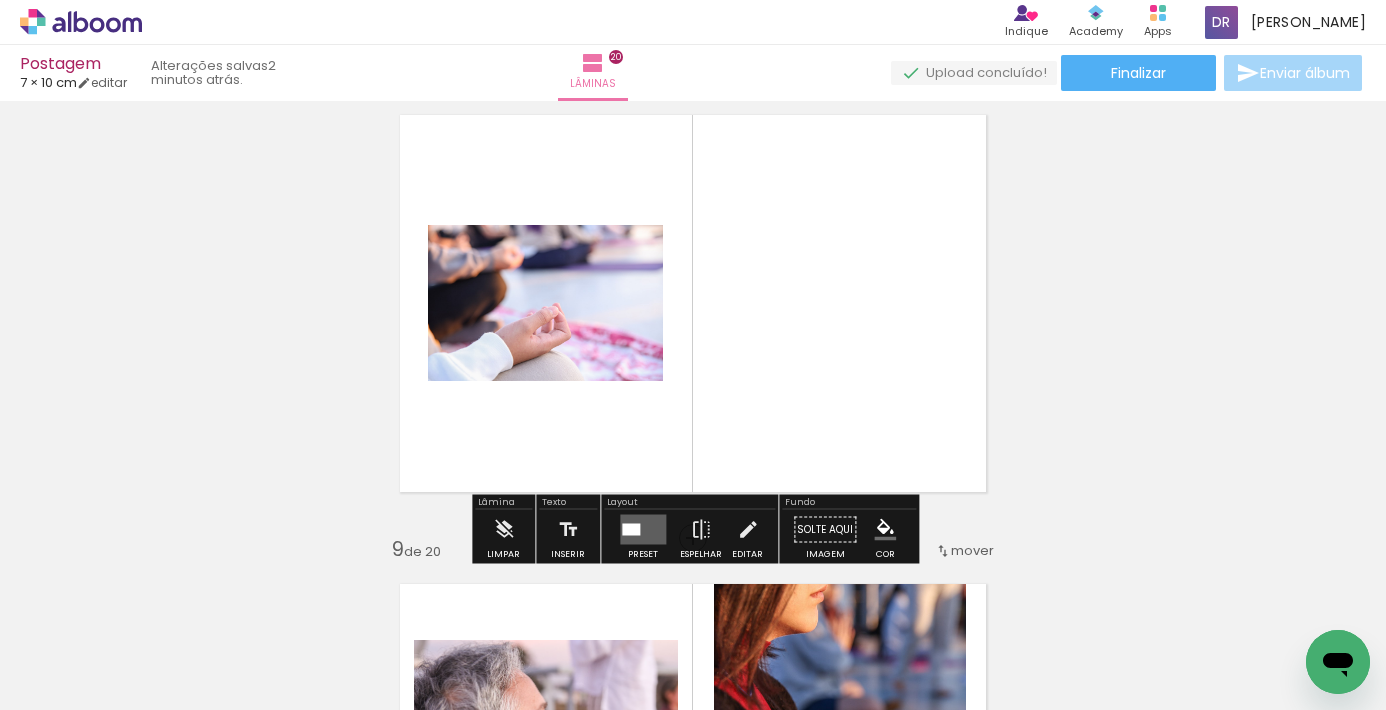 click at bounding box center (643, 530) 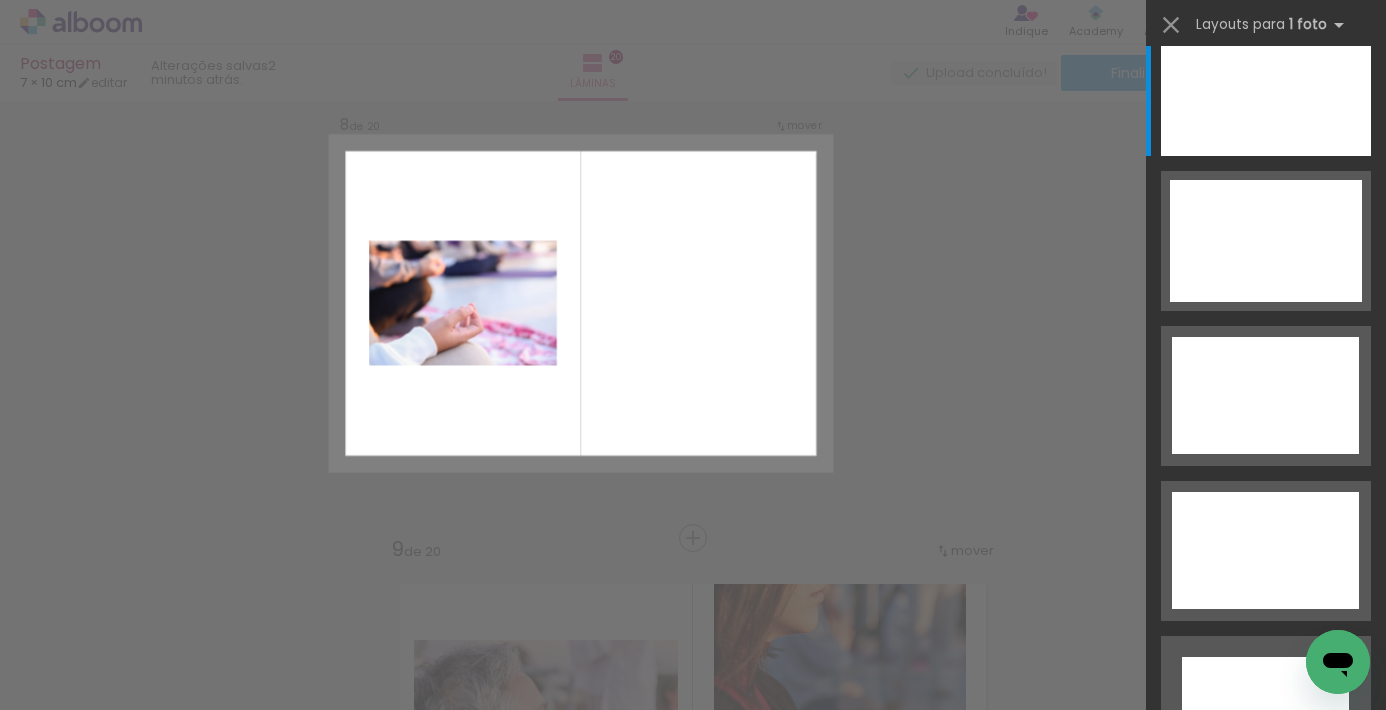 scroll, scrollTop: 0, scrollLeft: 0, axis: both 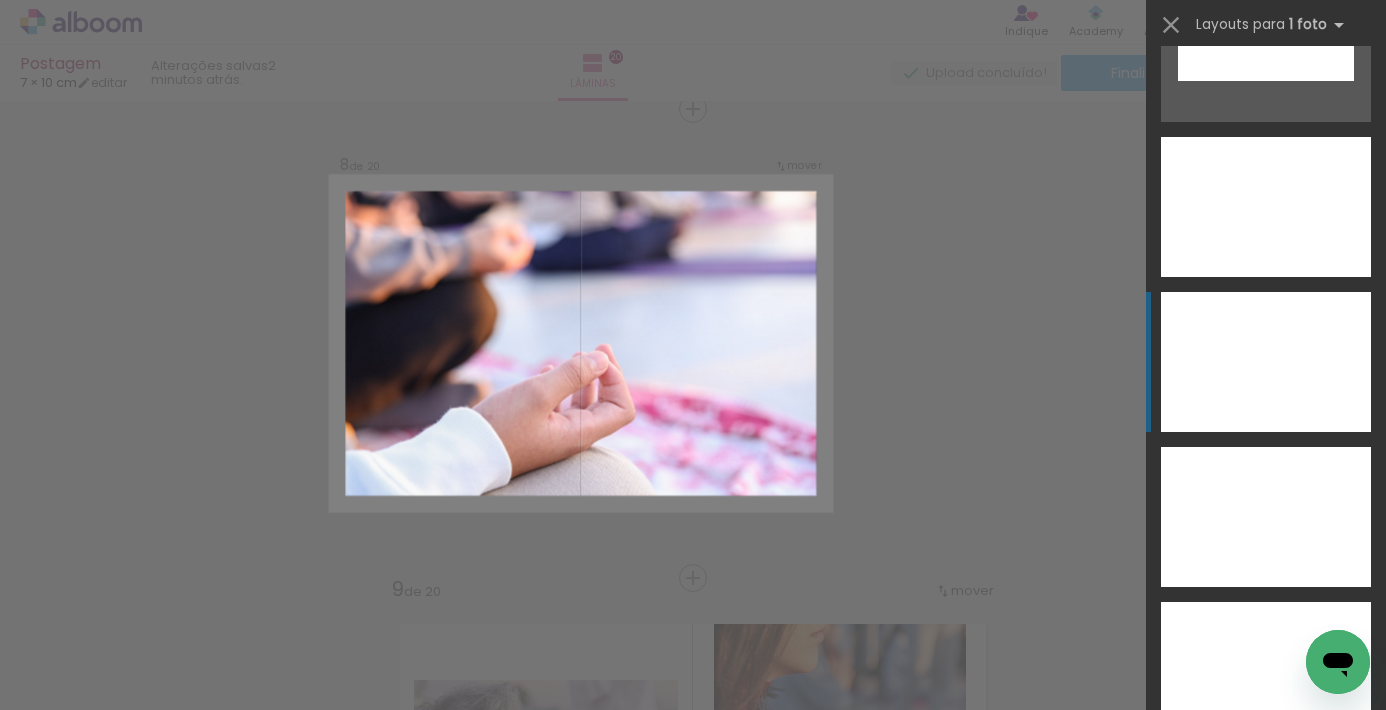 click at bounding box center [1266, 517] 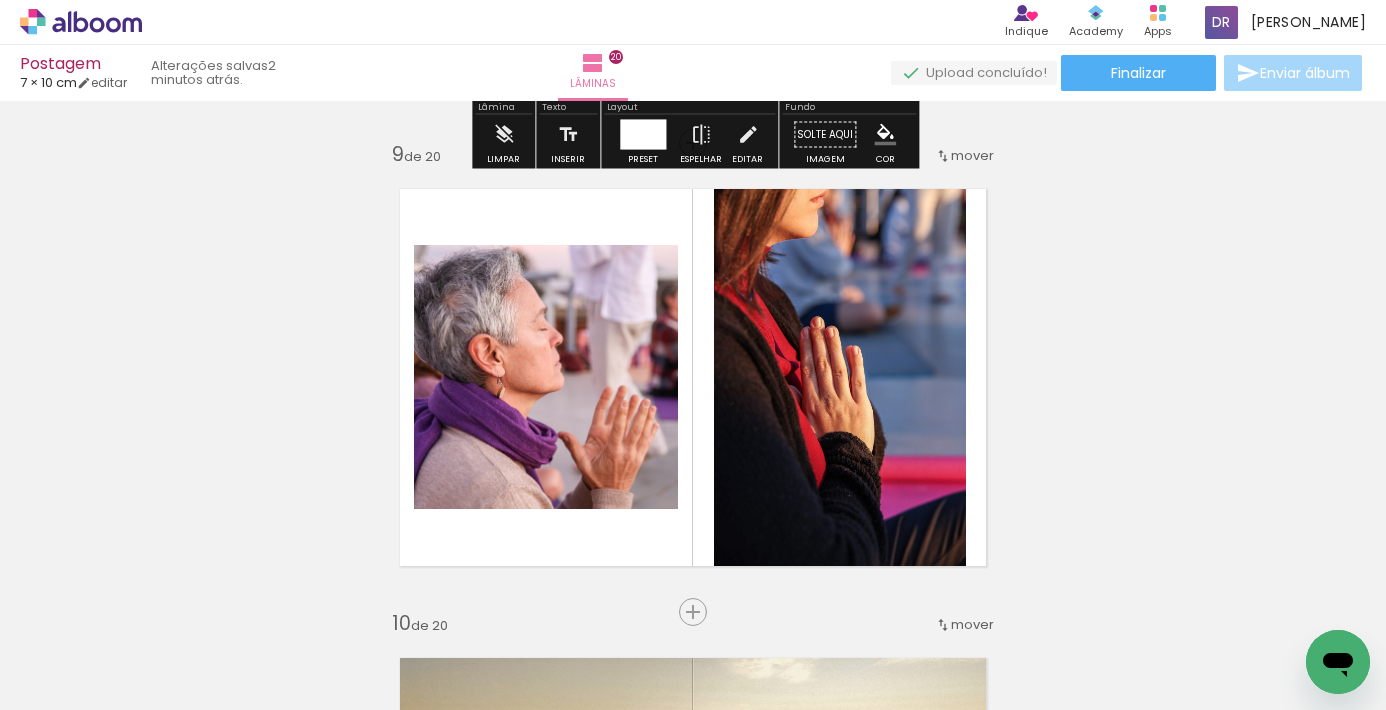 scroll, scrollTop: 3756, scrollLeft: 0, axis: vertical 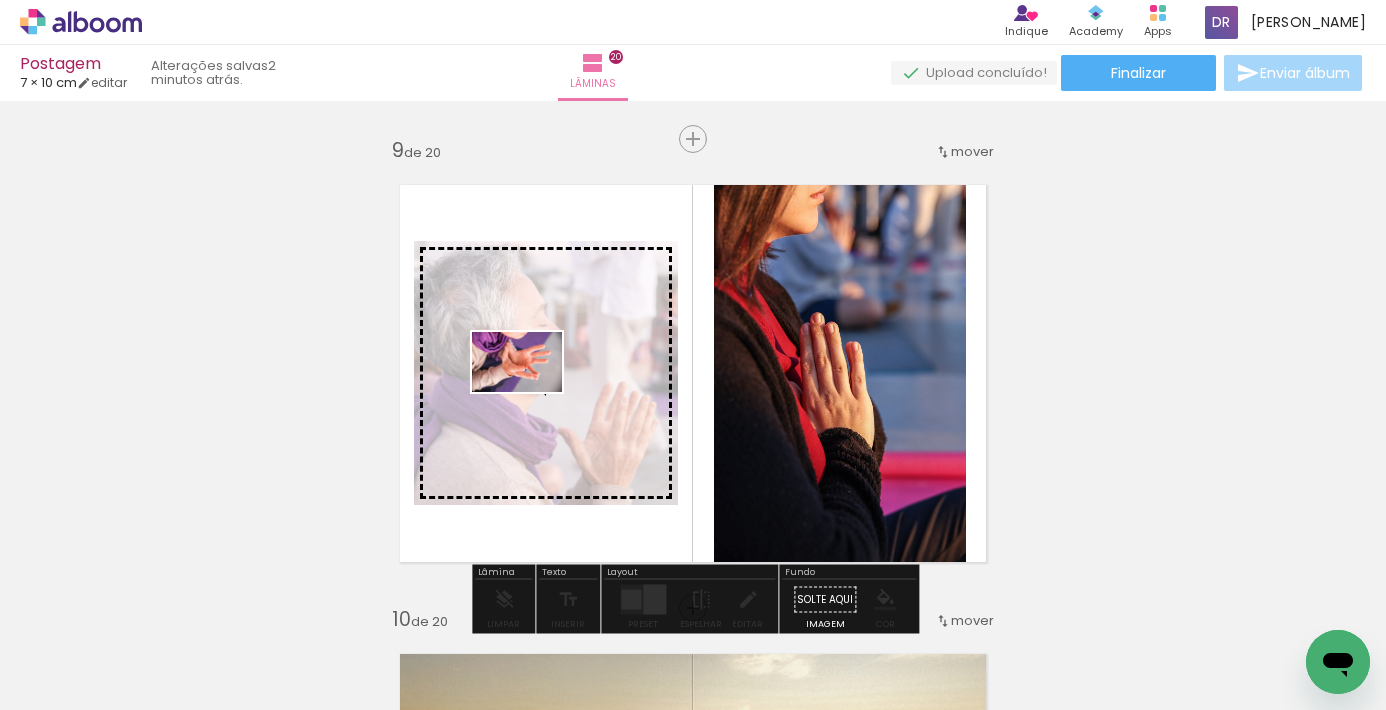 drag, startPoint x: 1184, startPoint y: 581, endPoint x: 532, endPoint y: 392, distance: 678.84094 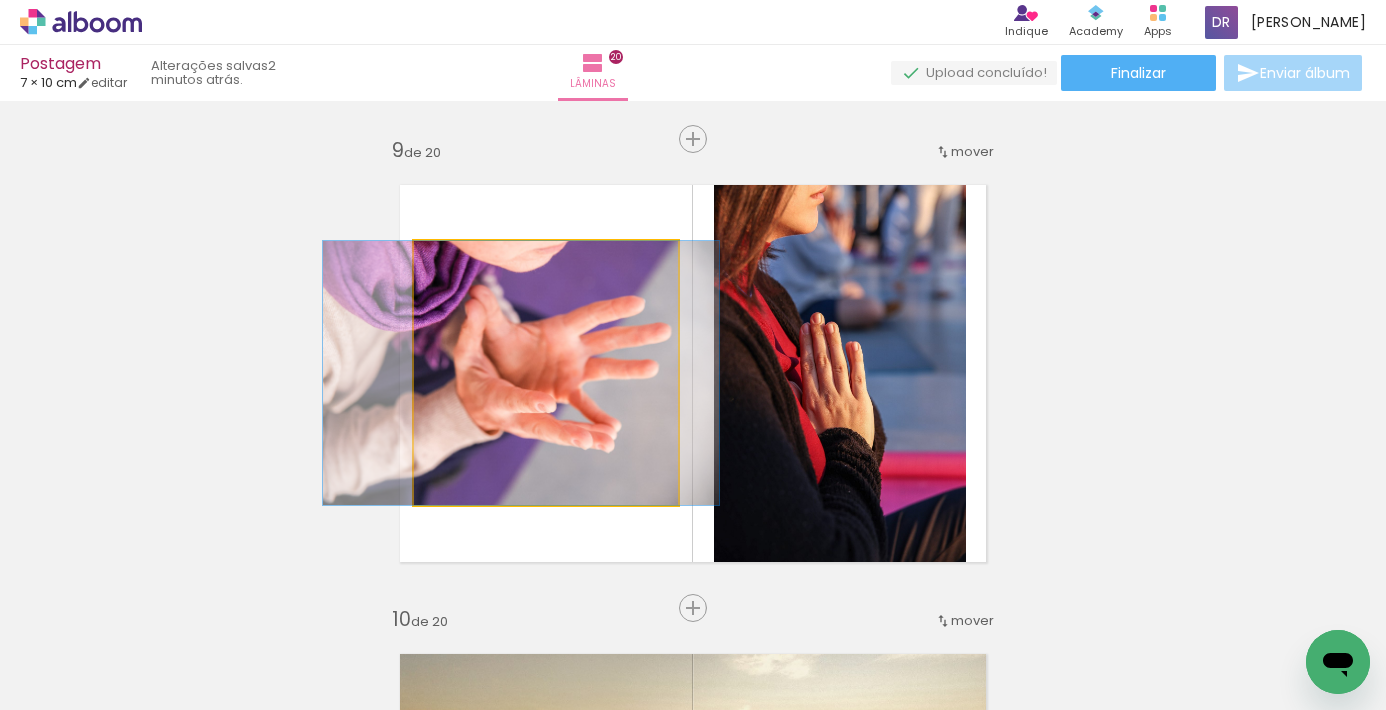 drag, startPoint x: 583, startPoint y: 415, endPoint x: 557, endPoint y: 413, distance: 26.076809 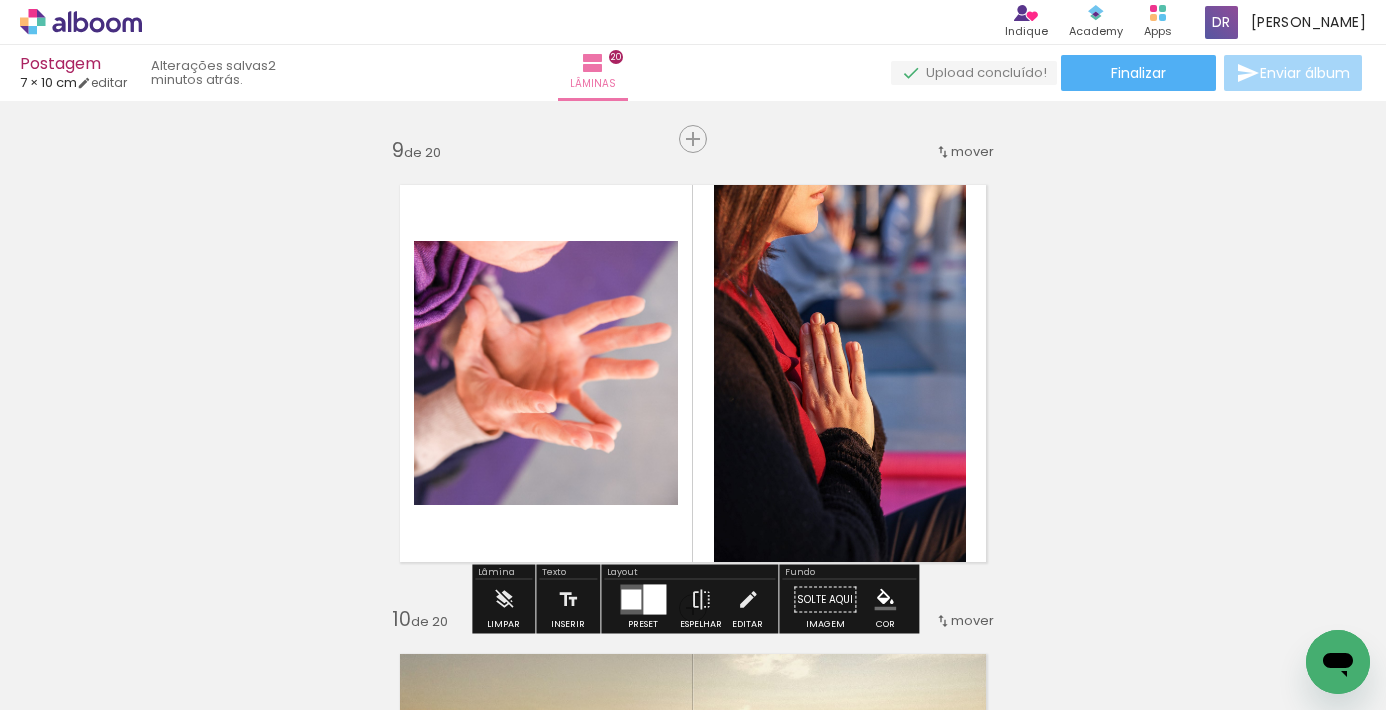 click on "Inserir lâmina 1  de 20  Inserir lâmina 2  de 20  Inserir lâmina 3  de 20  Inserir lâmina 4  de 20  Inserir lâmina 5  de 20  Inserir lâmina 6  de 20  Inserir lâmina 7  de 20  Inserir lâmina 8  de 20  Inserir lâmina 9  de 20  Inserir lâmina 10  de 20  Inserir lâmina 11  de 20  Inserir lâmina 12  de 20  Inserir lâmina 13  de 20  Inserir lâmina 14  de 20  Inserir lâmina 15  de 20  Inserir lâmina 16  de 20  Inserir lâmina 17  de 20  Inserir lâmina 18  de 20  Inserir lâmina 19  de 20  Inserir lâmina 20  de 20" at bounding box center [693, 1286] 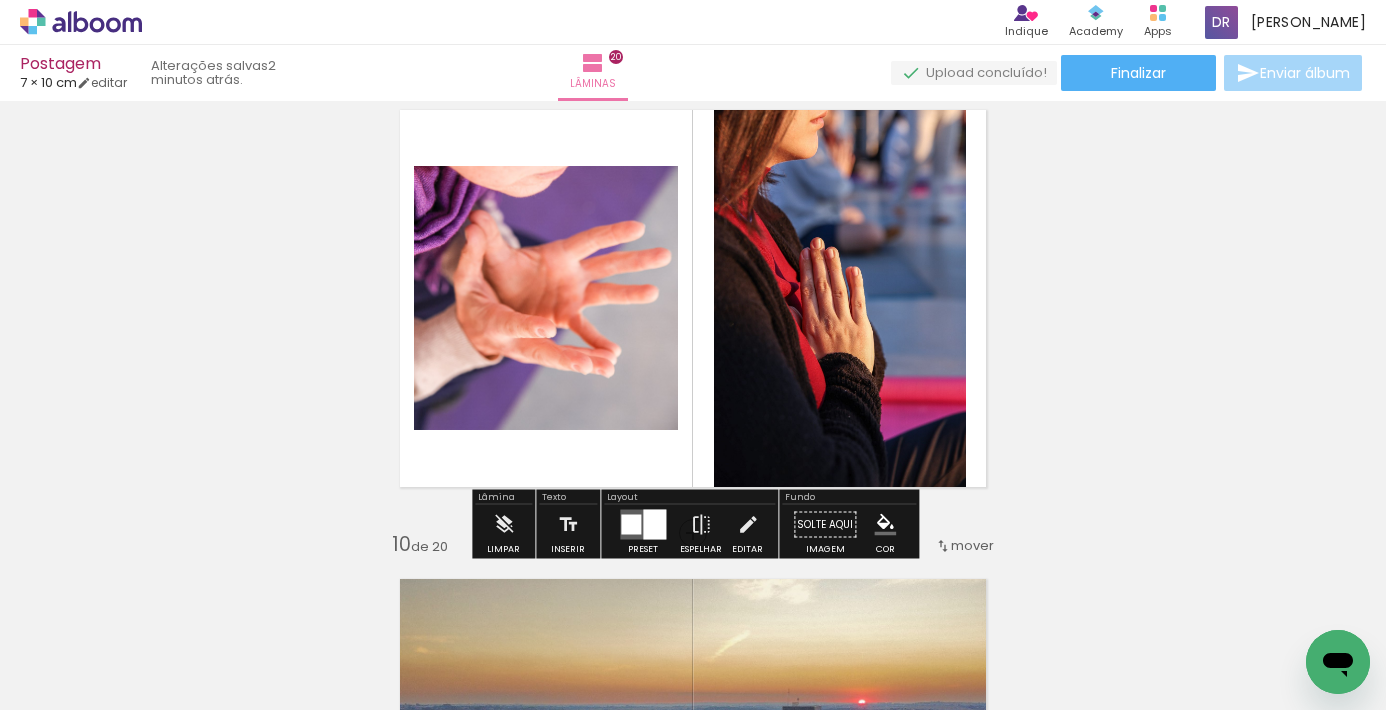 scroll, scrollTop: 3815, scrollLeft: 0, axis: vertical 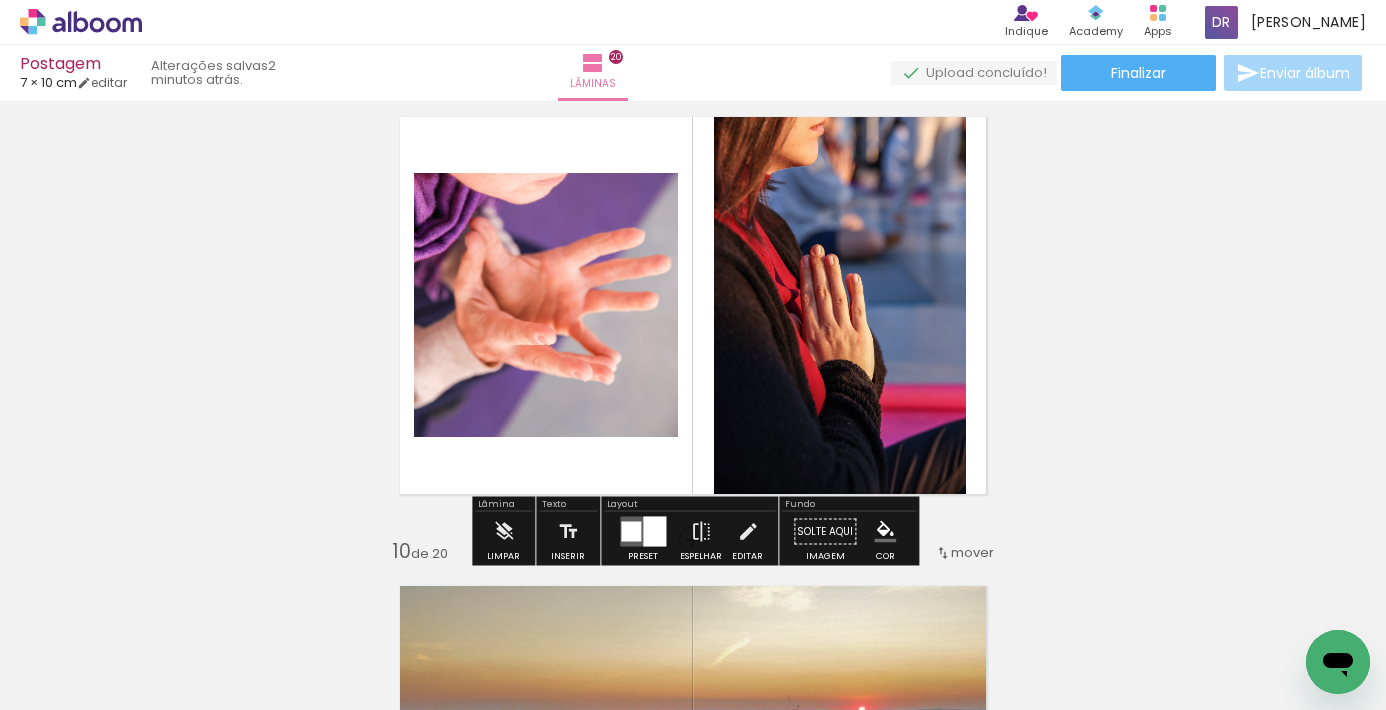 click 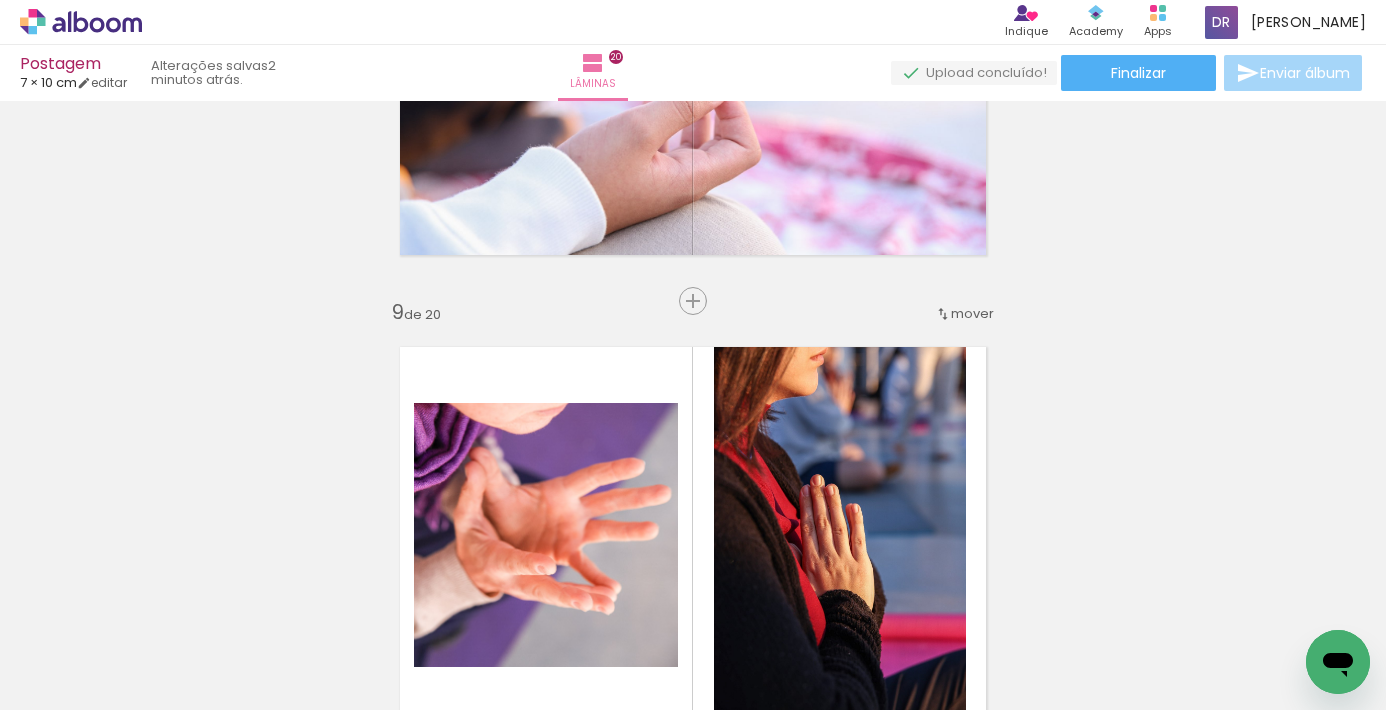 scroll, scrollTop: 3587, scrollLeft: 0, axis: vertical 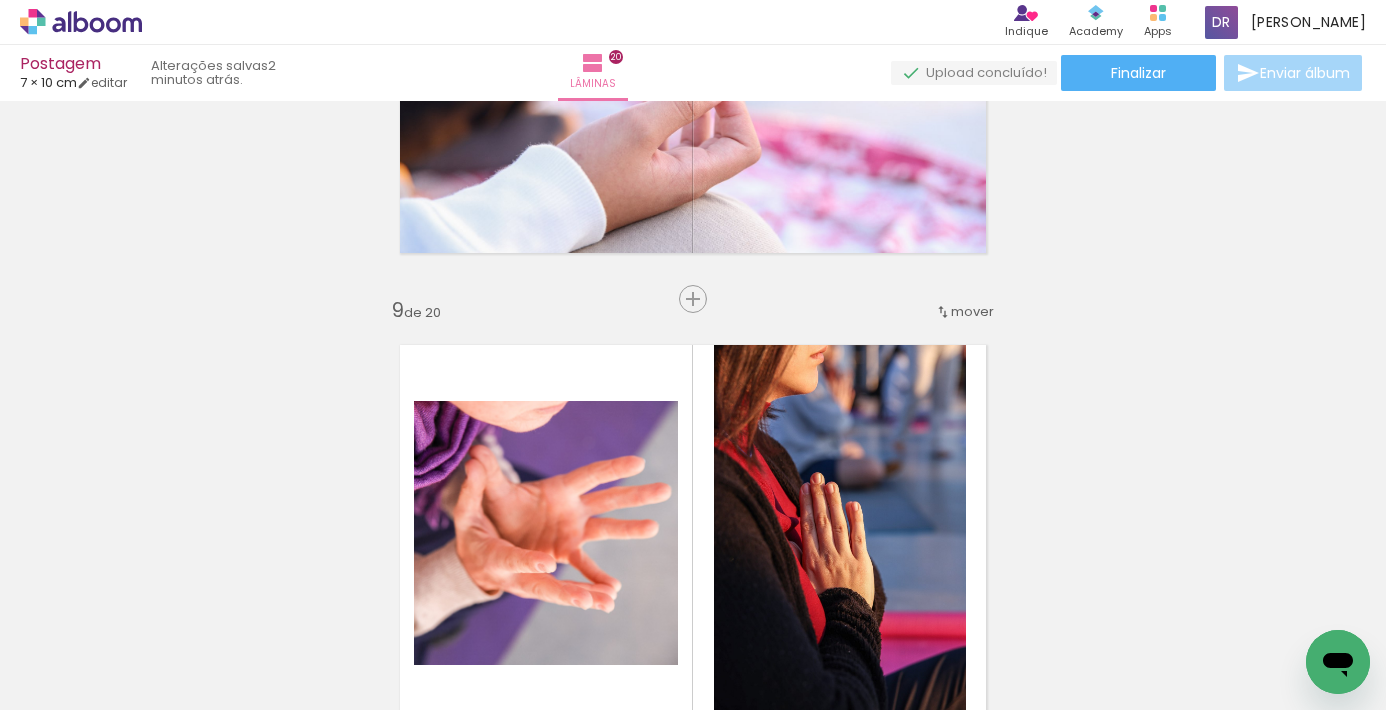 click on "Inserir lâmina 1  de 20  Inserir lâmina 2  de 20  Inserir lâmina 3  de 20  Inserir lâmina 4  de 20  Inserir lâmina 5  de 20  Inserir lâmina 6  de 20  Inserir lâmina 7  de 20  Inserir lâmina 8  de 20  Inserir lâmina 9  de 20  Inserir lâmina 10  de 20  Inserir lâmina 11  de 20  Inserir lâmina 12  de 20  Inserir lâmina 13  de 20  Inserir lâmina 14  de 20  Inserir lâmina 15  de 20  Inserir lâmina 16  de 20  Inserir lâmina 17  de 20  Inserir lâmina 18  de 20  Inserir lâmina 19  de 20  Inserir lâmina 20  de 20" at bounding box center (693, 1446) 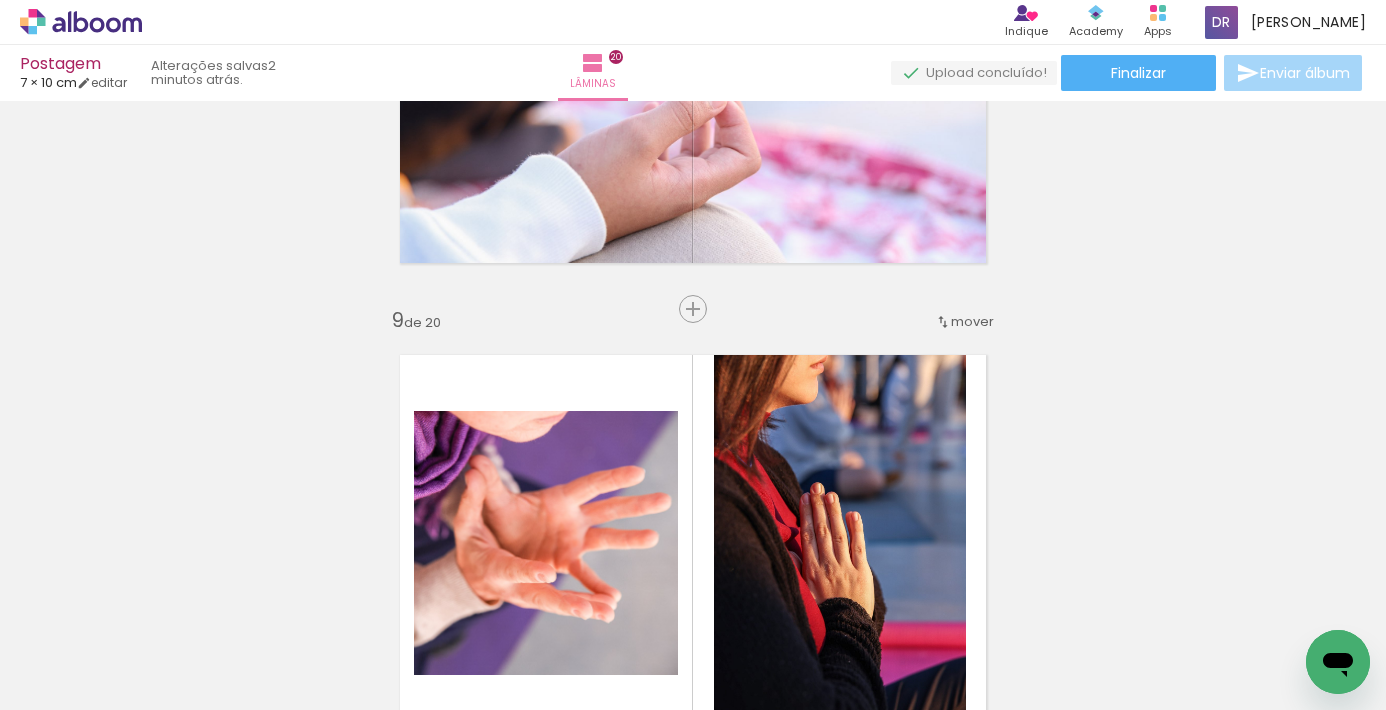 click at bounding box center (839, 543) 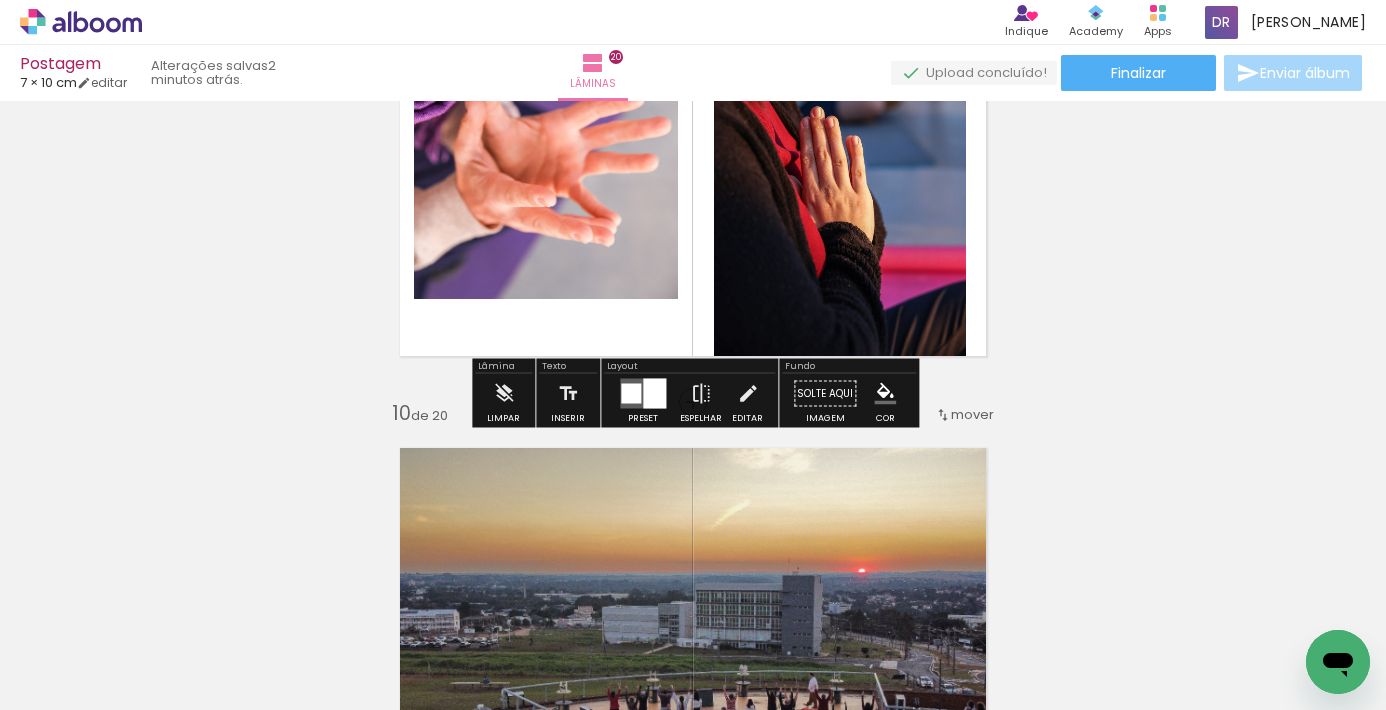 scroll, scrollTop: 3949, scrollLeft: 0, axis: vertical 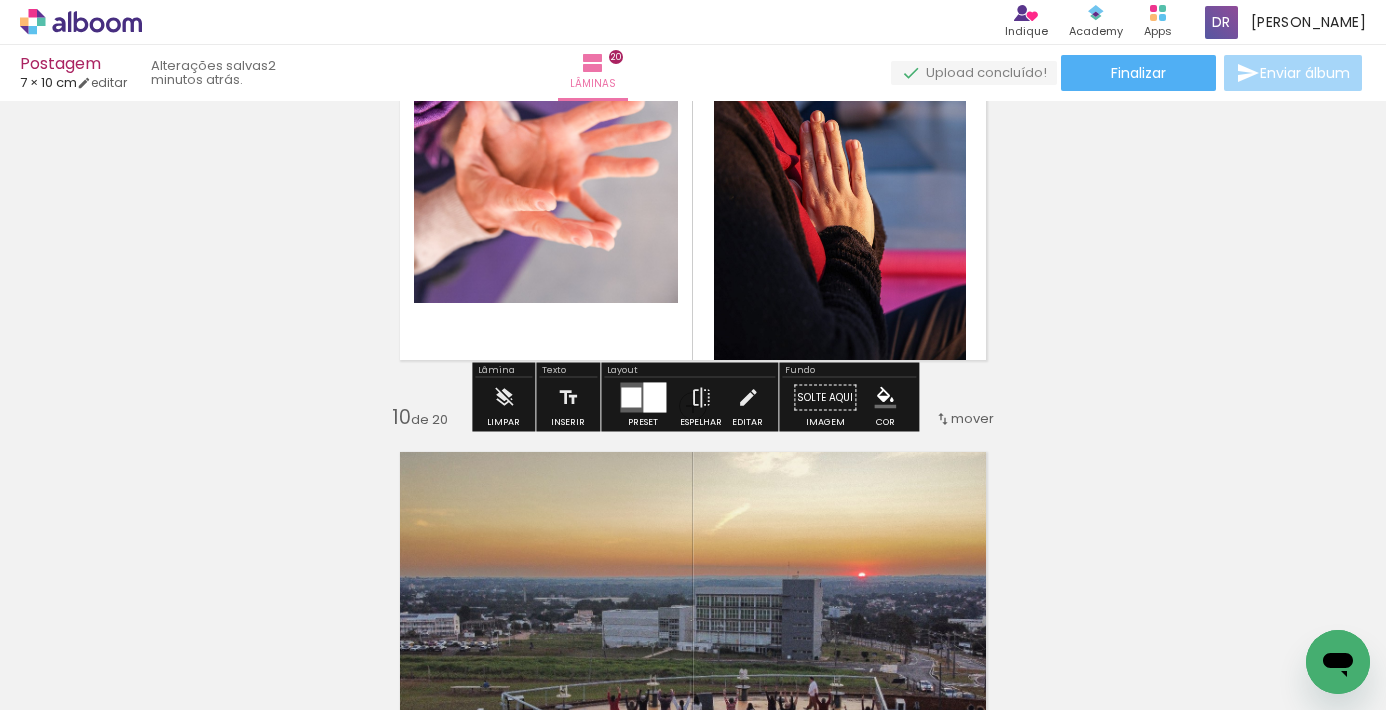 click at bounding box center [748, 398] 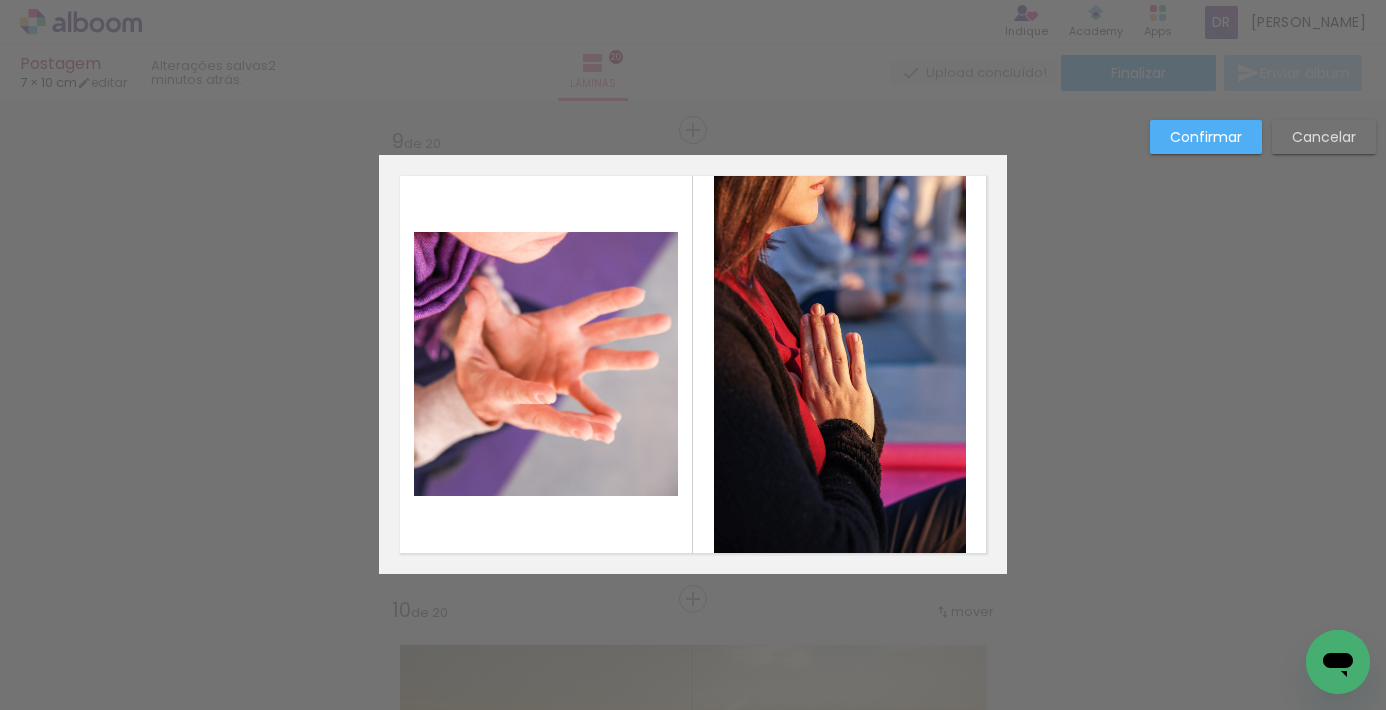 scroll, scrollTop: 3753, scrollLeft: 0, axis: vertical 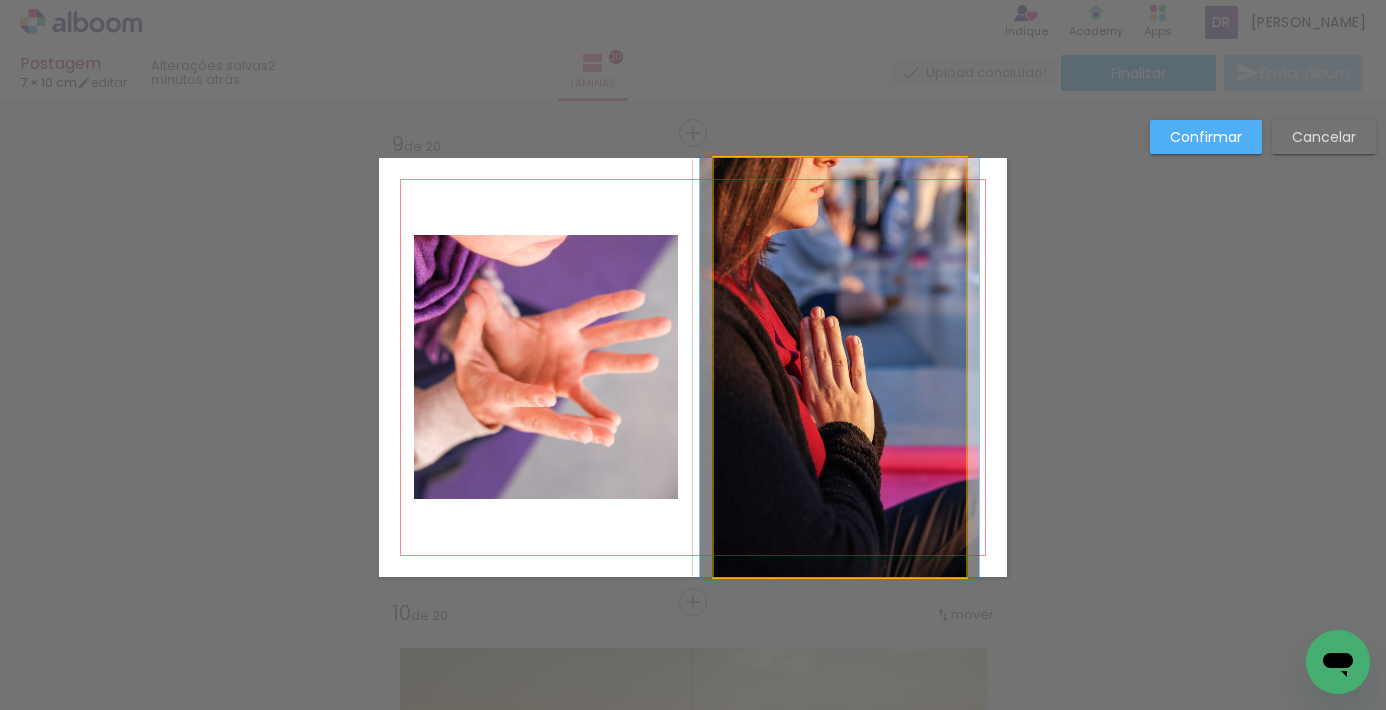 click on "9  de 20" 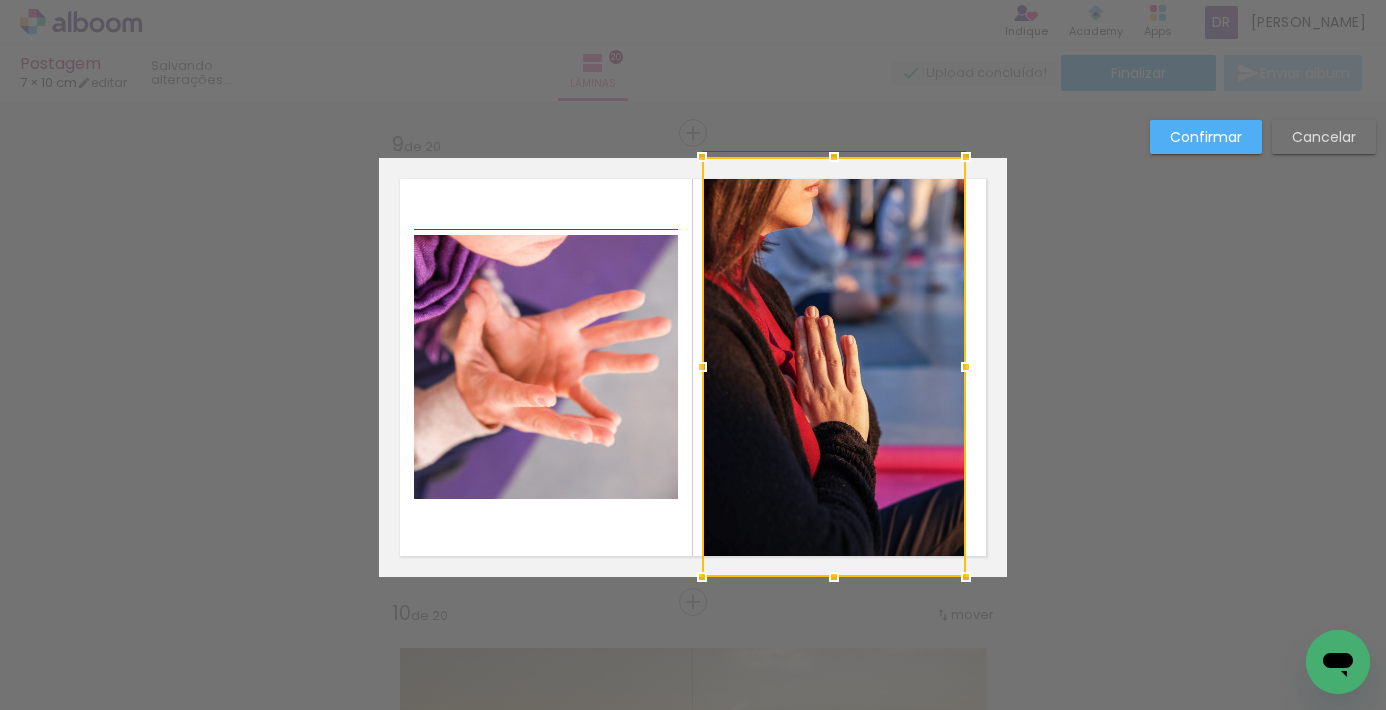 drag, startPoint x: 714, startPoint y: 159, endPoint x: 831, endPoint y: 162, distance: 117.03845 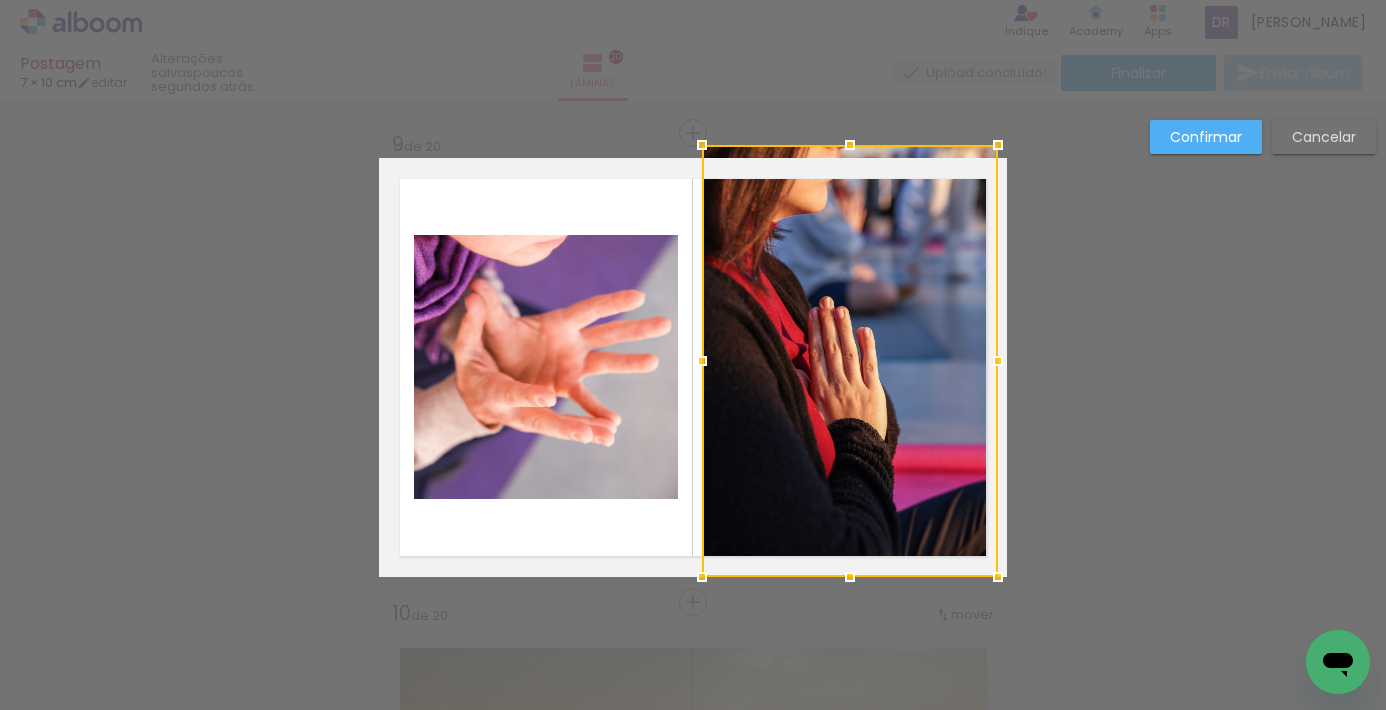drag, startPoint x: 968, startPoint y: 155, endPoint x: 1022, endPoint y: 123, distance: 62.76942 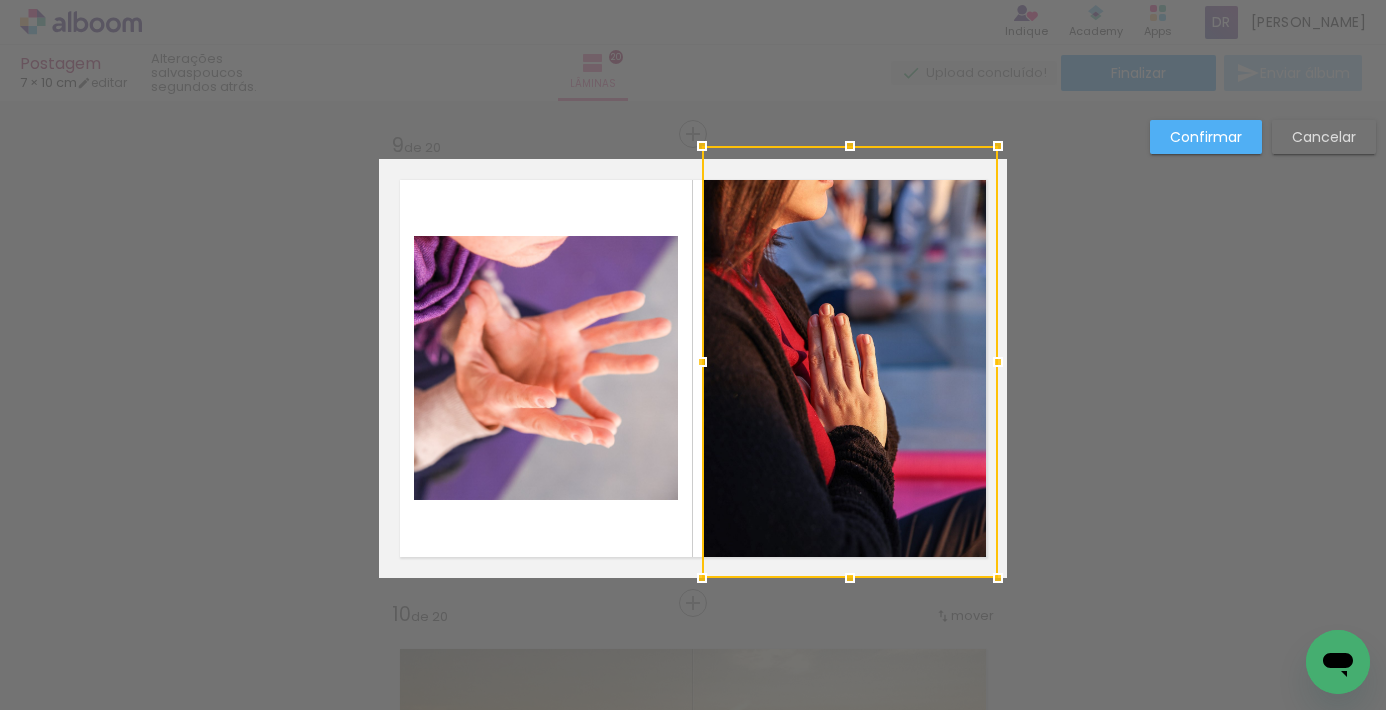 scroll, scrollTop: 3726, scrollLeft: 0, axis: vertical 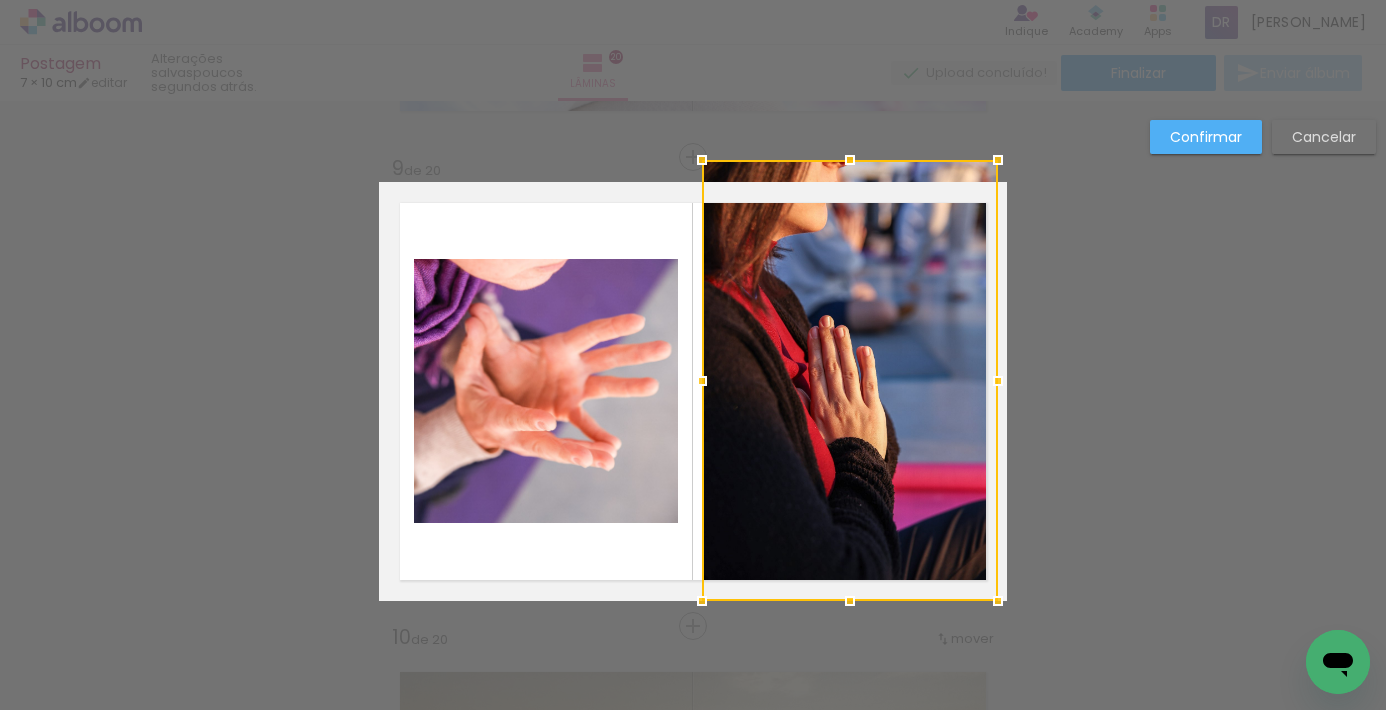 drag, startPoint x: 856, startPoint y: 172, endPoint x: 860, endPoint y: 133, distance: 39.20459 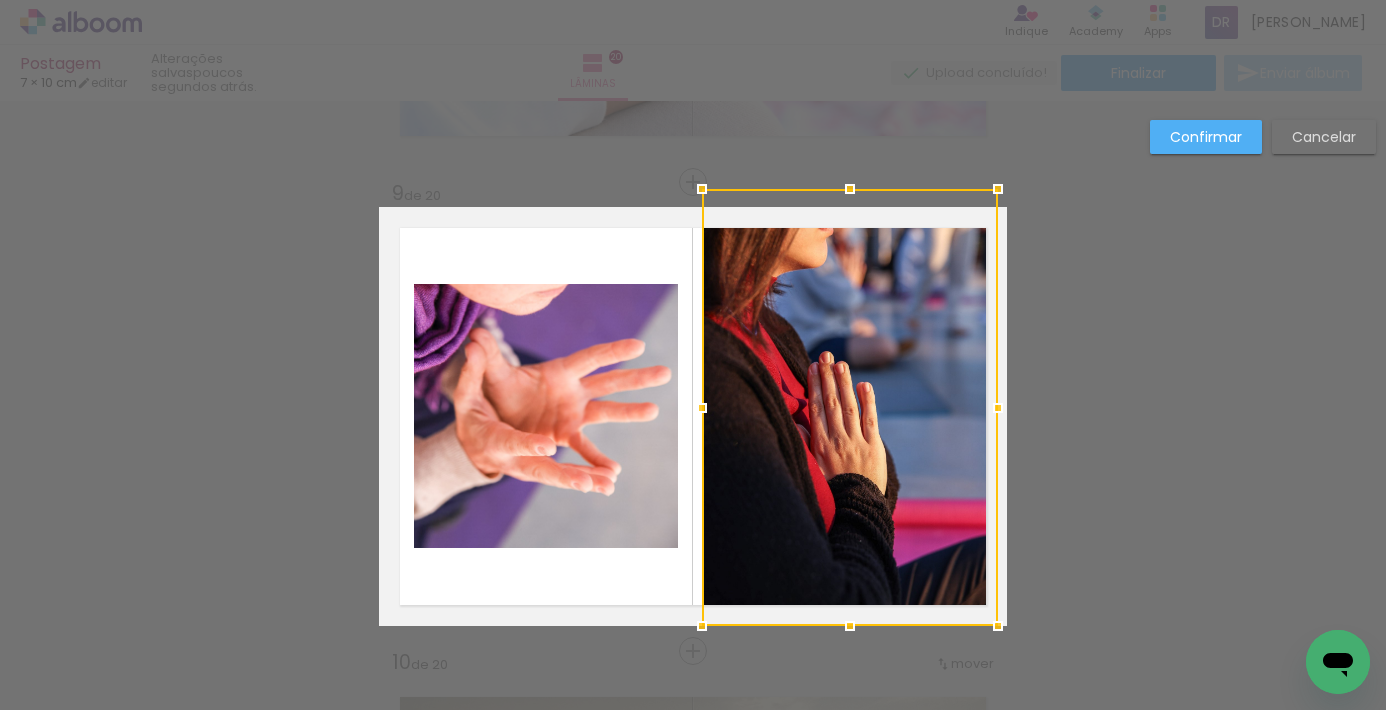 scroll, scrollTop: 3703, scrollLeft: 0, axis: vertical 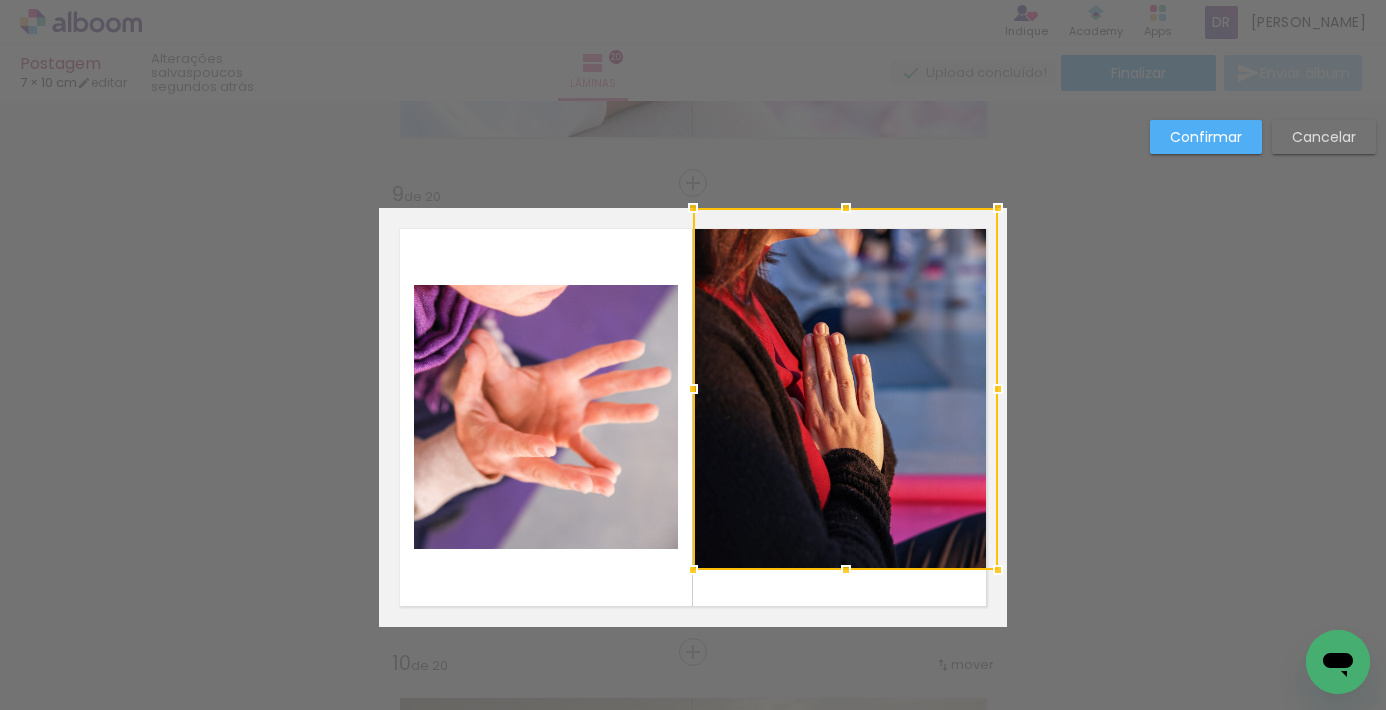 drag, startPoint x: 702, startPoint y: 630, endPoint x: 697, endPoint y: 654, distance: 24.5153 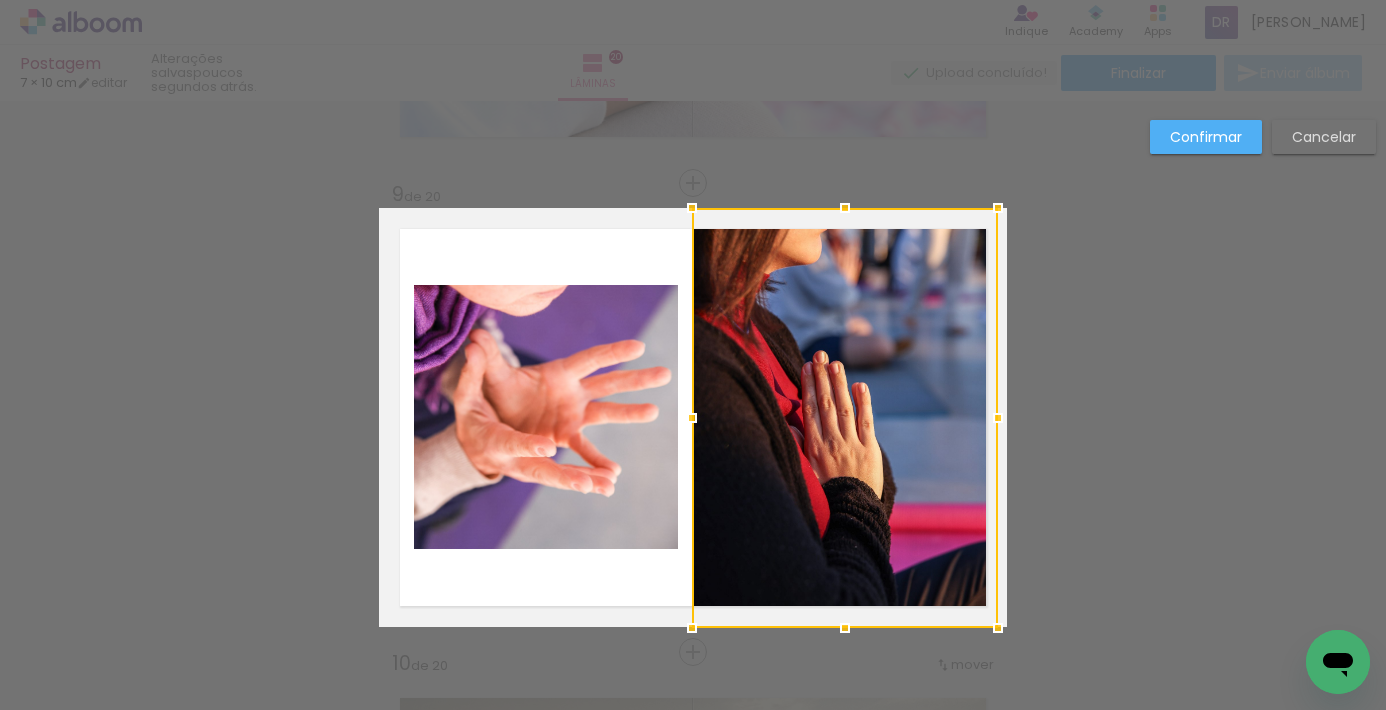 drag, startPoint x: 838, startPoint y: 567, endPoint x: 840, endPoint y: 590, distance: 23.086792 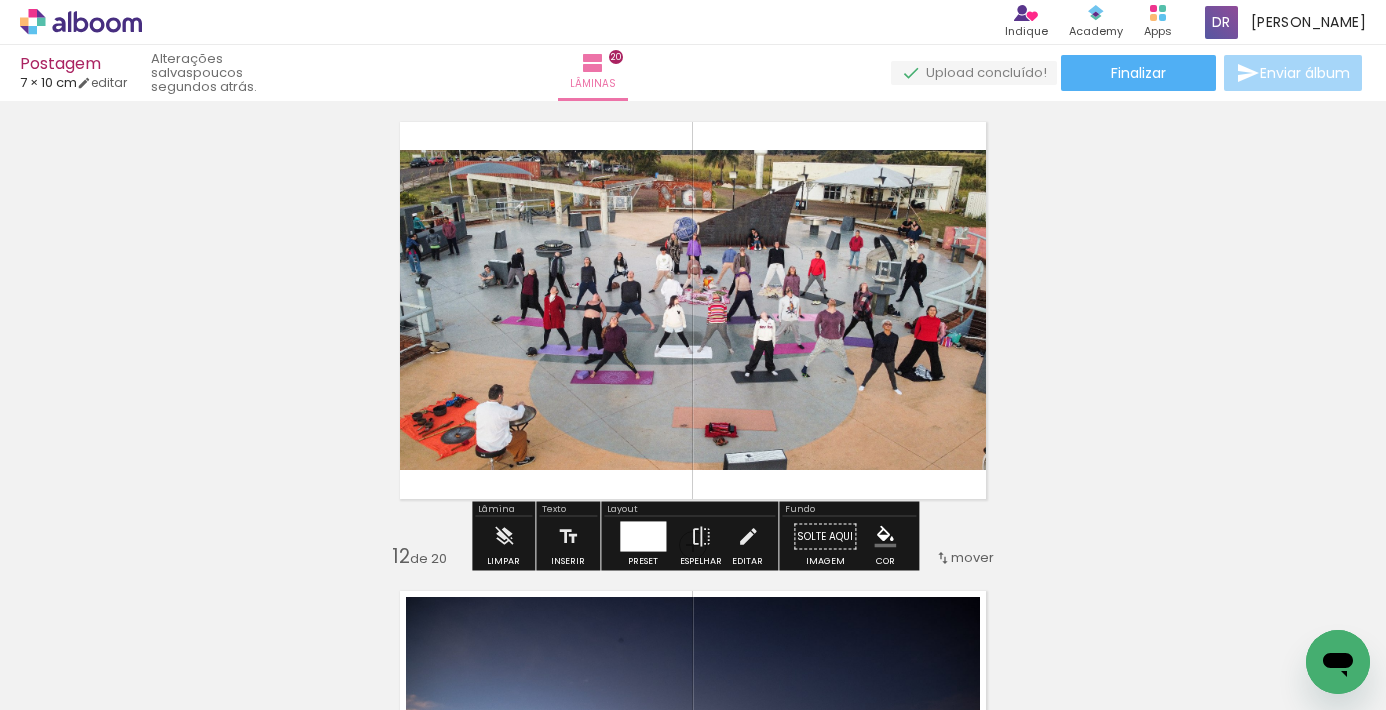 scroll, scrollTop: 4770, scrollLeft: 0, axis: vertical 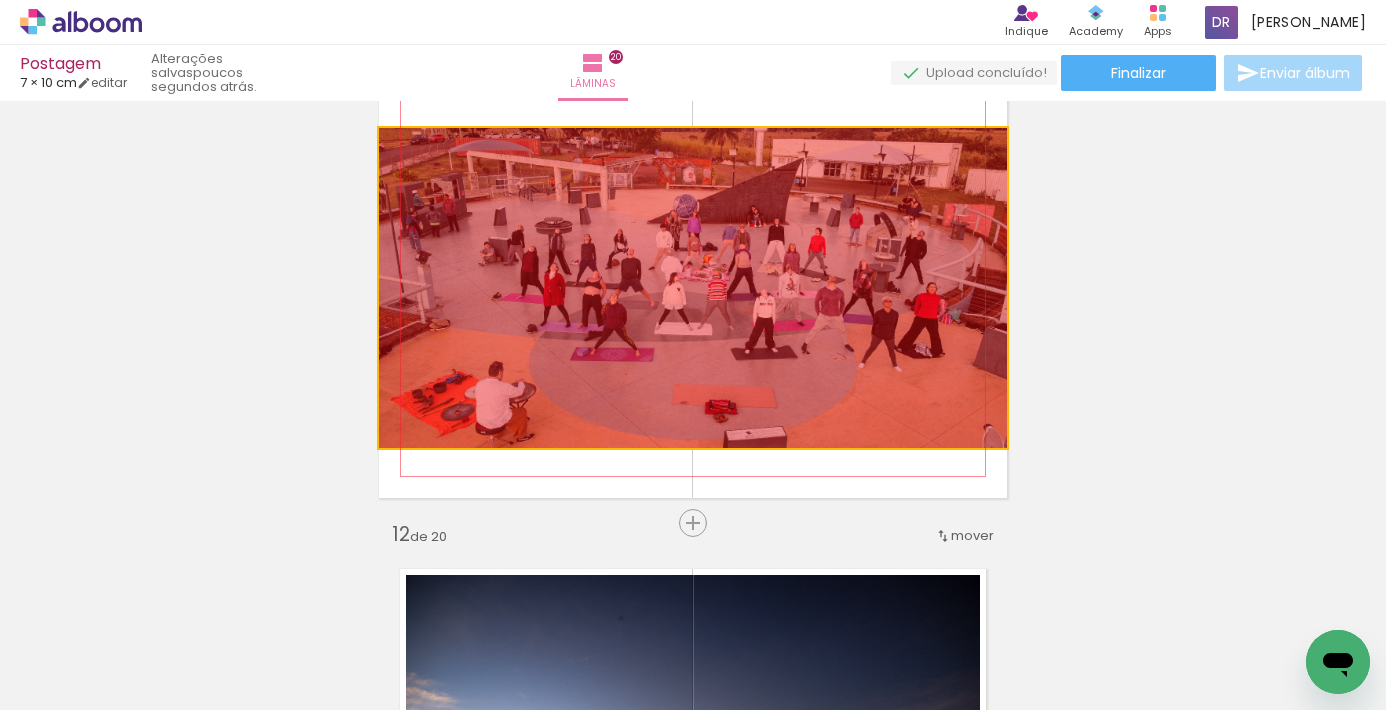 drag, startPoint x: 486, startPoint y: 303, endPoint x: 209, endPoint y: 293, distance: 277.18045 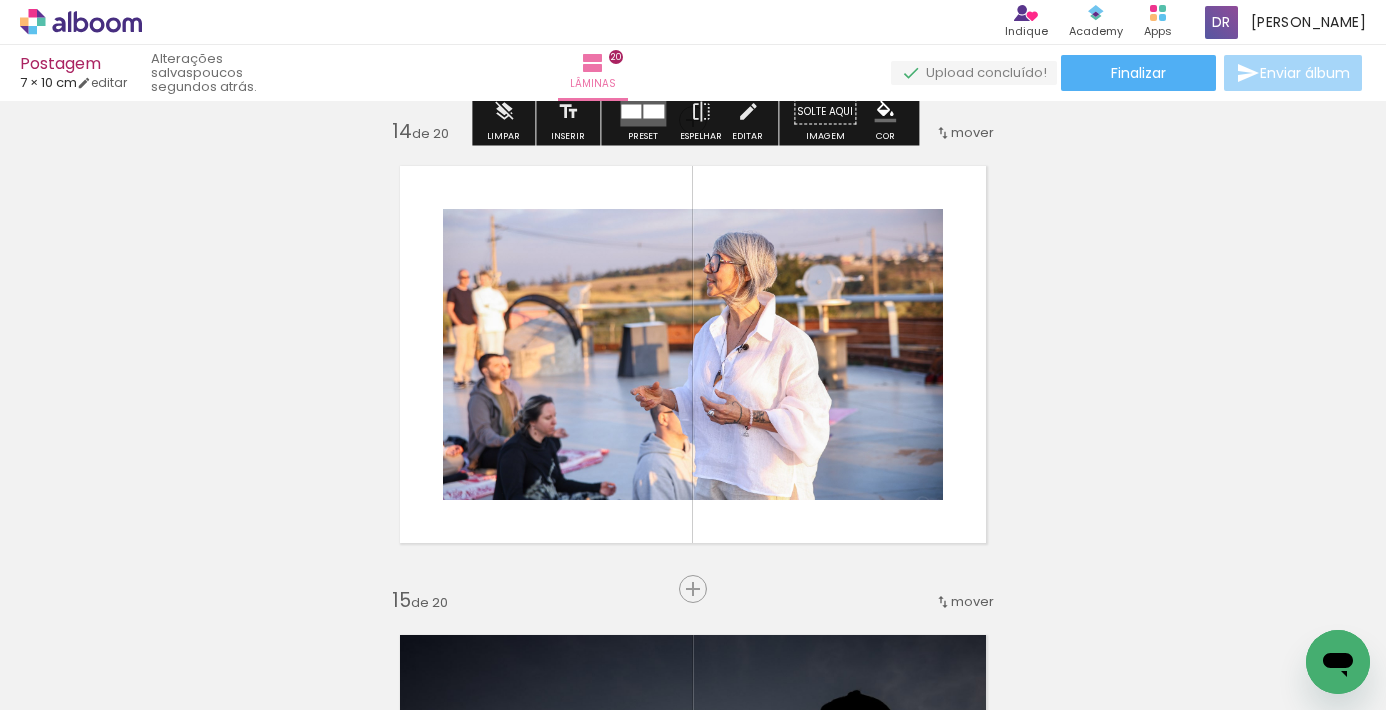 scroll, scrollTop: 6130, scrollLeft: 0, axis: vertical 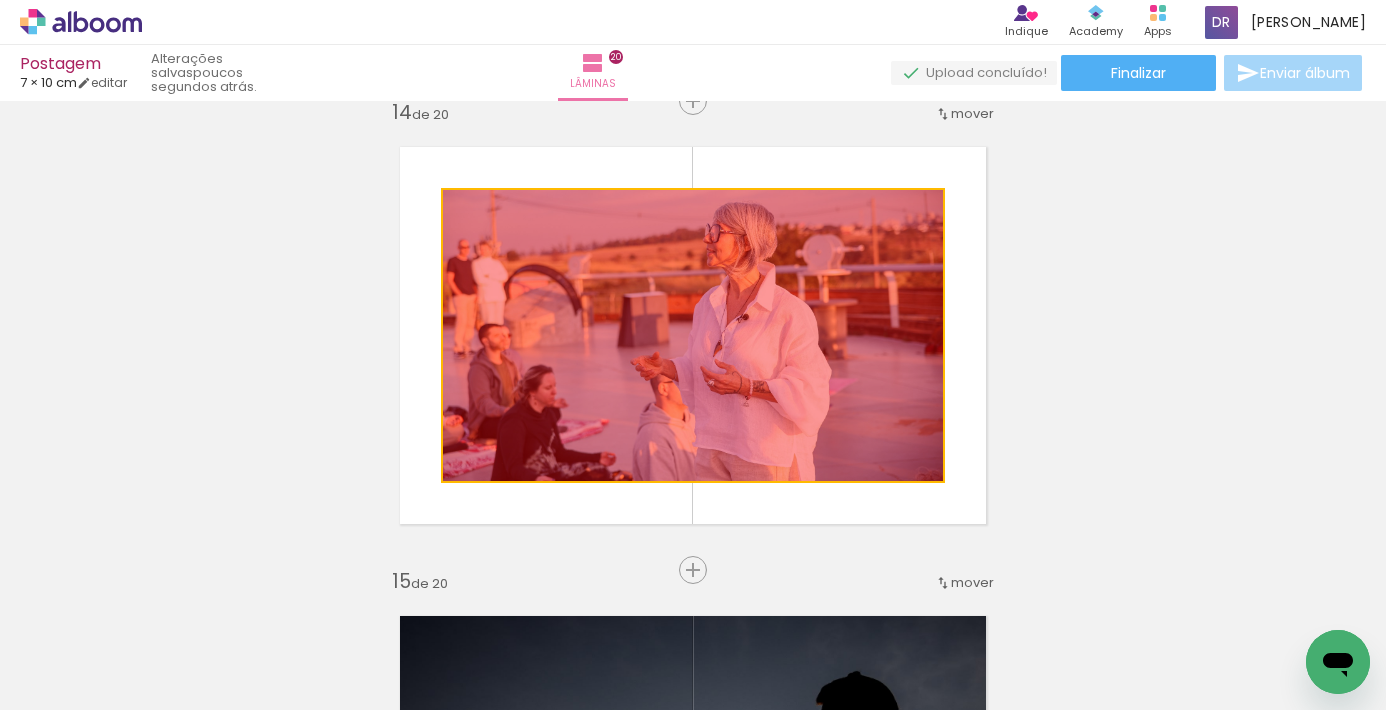 drag, startPoint x: 645, startPoint y: 348, endPoint x: 187, endPoint y: 330, distance: 458.35358 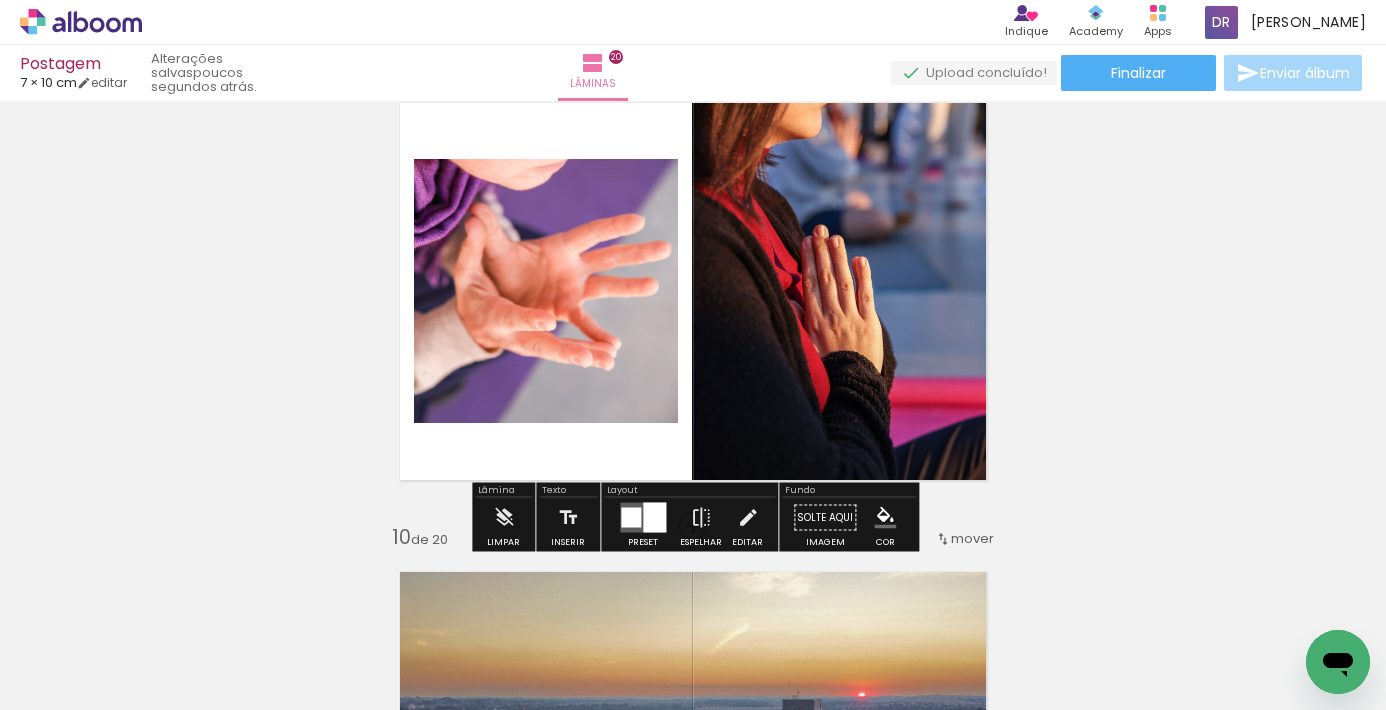 scroll, scrollTop: 3485, scrollLeft: 0, axis: vertical 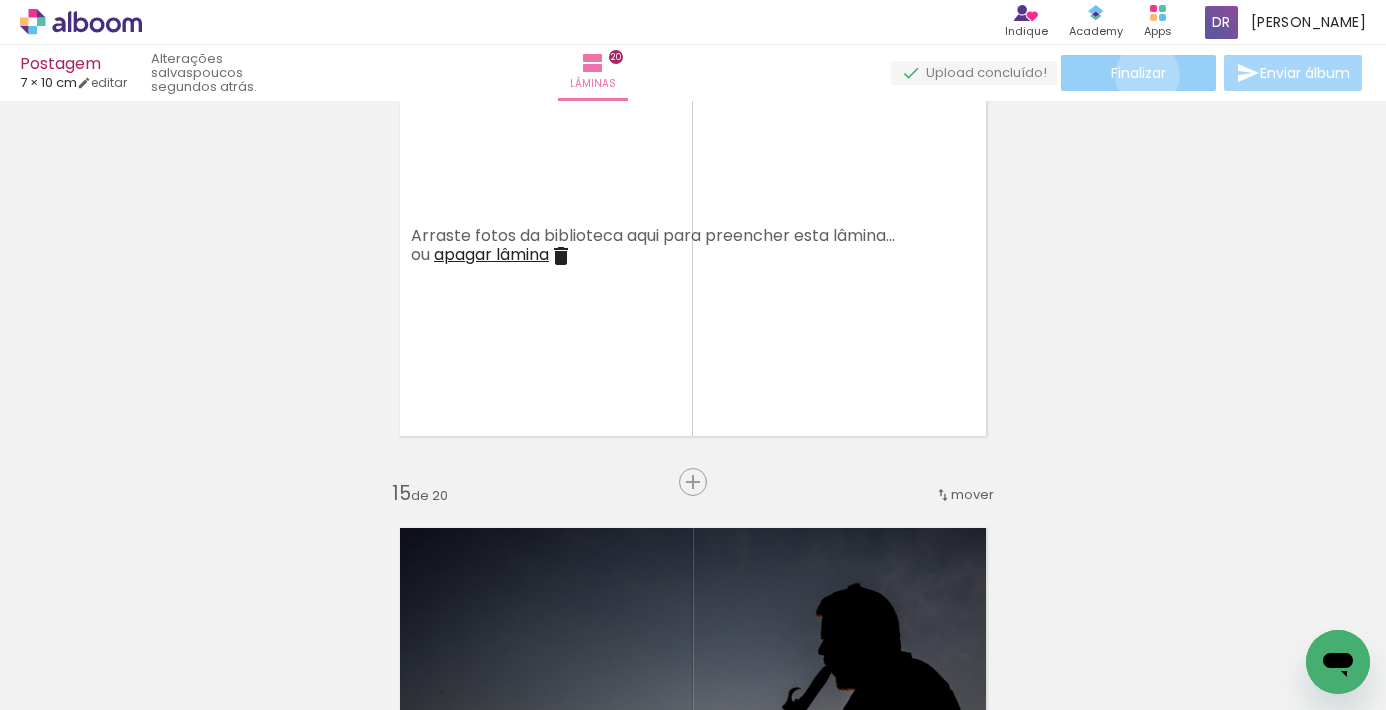 click on "Finalizar" 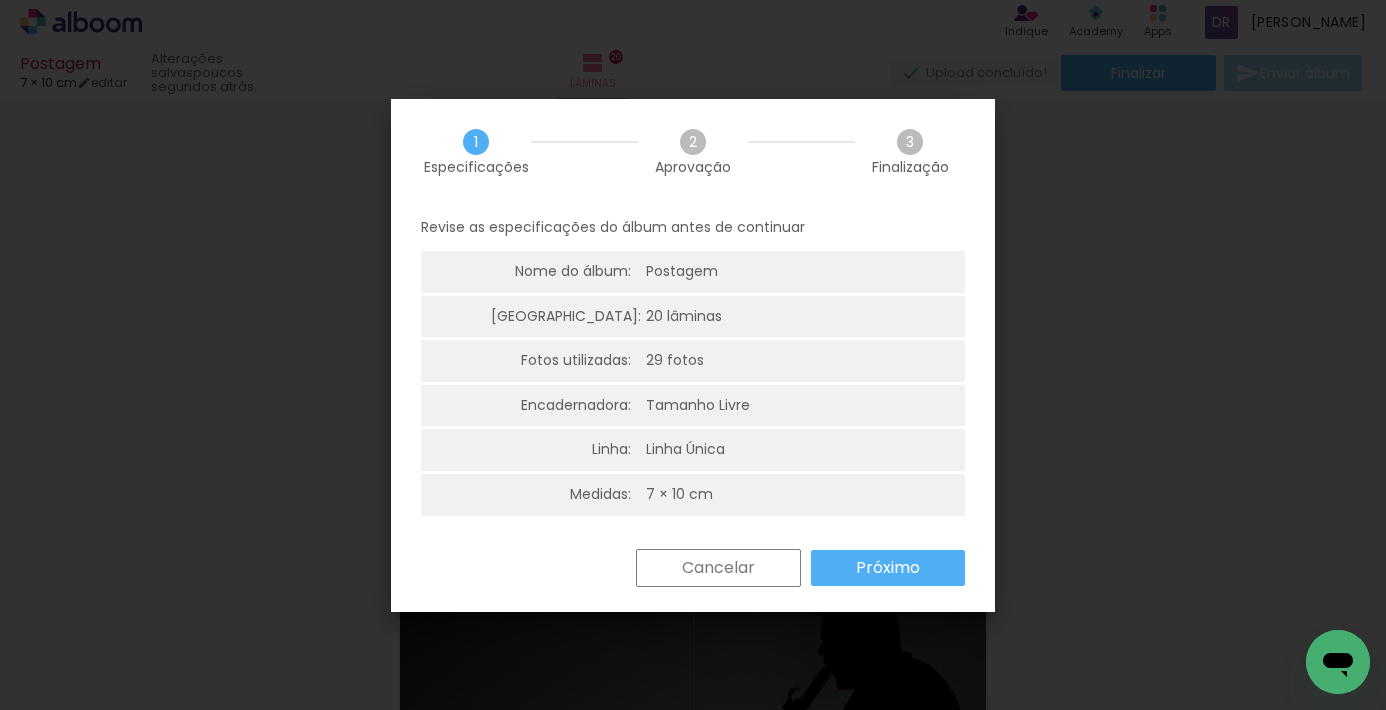 click on "Próximo" at bounding box center [0, 0] 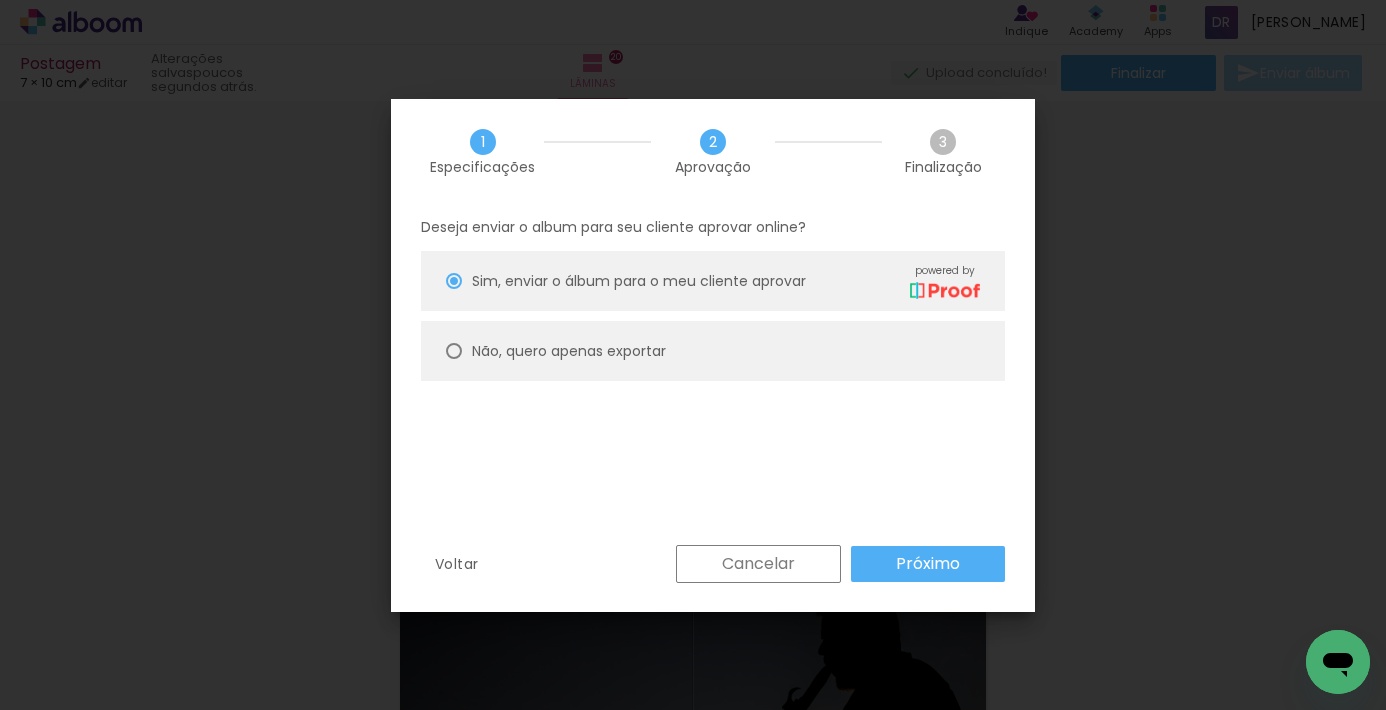 drag, startPoint x: 558, startPoint y: 339, endPoint x: 653, endPoint y: 366, distance: 98.762344 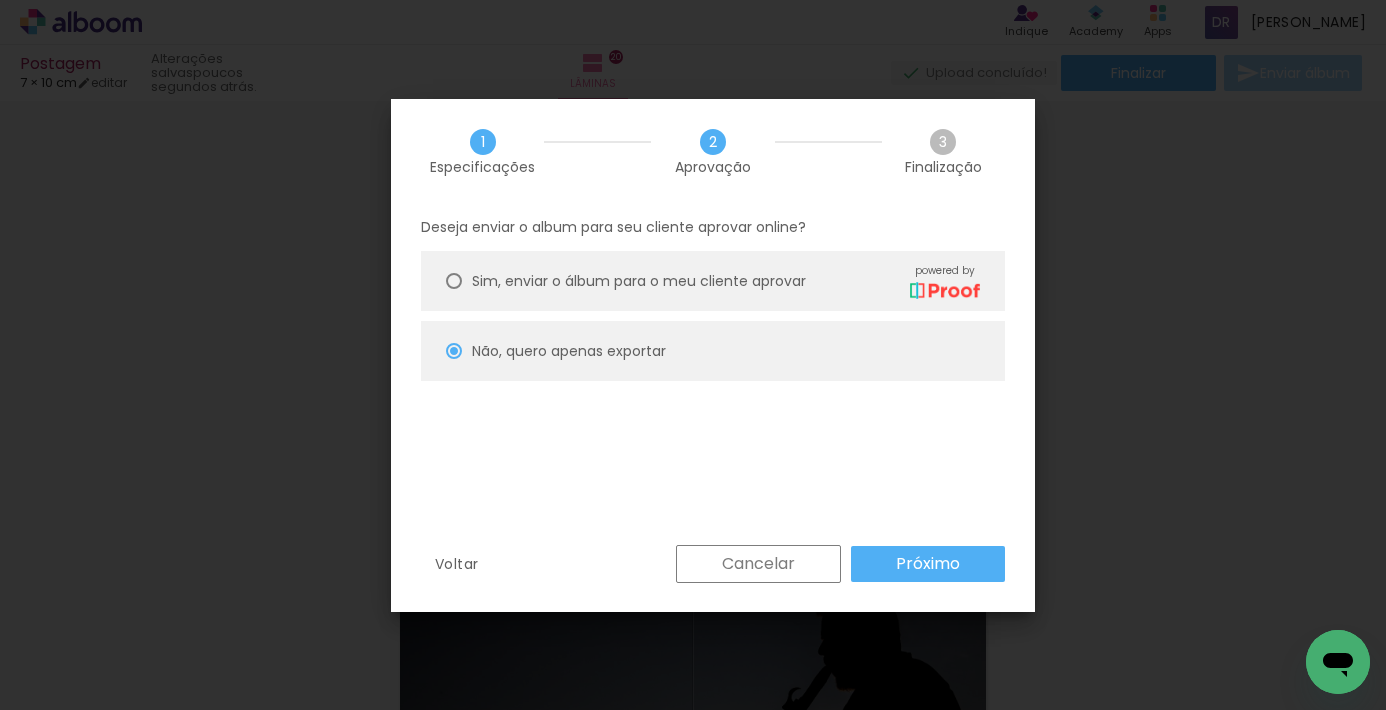 click on "Próximo" at bounding box center [0, 0] 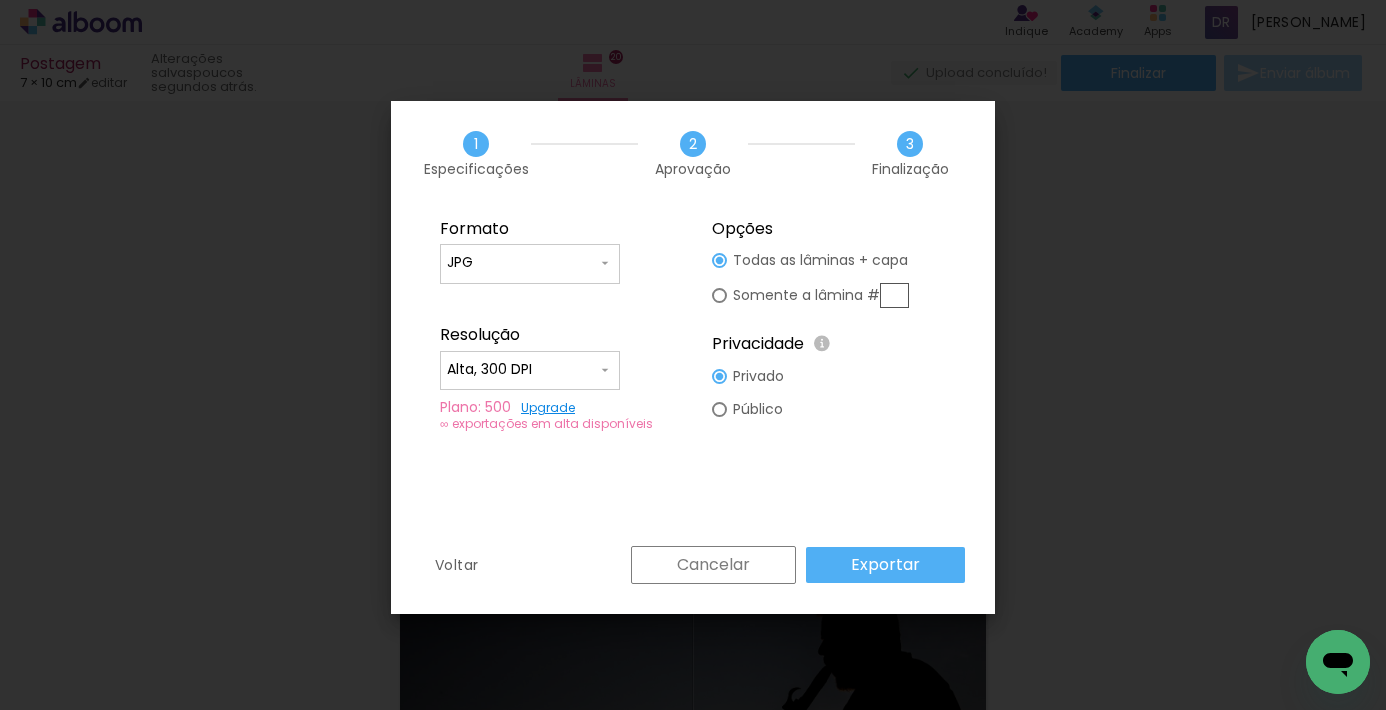 drag, startPoint x: 730, startPoint y: 305, endPoint x: 755, endPoint y: 327, distance: 33.30165 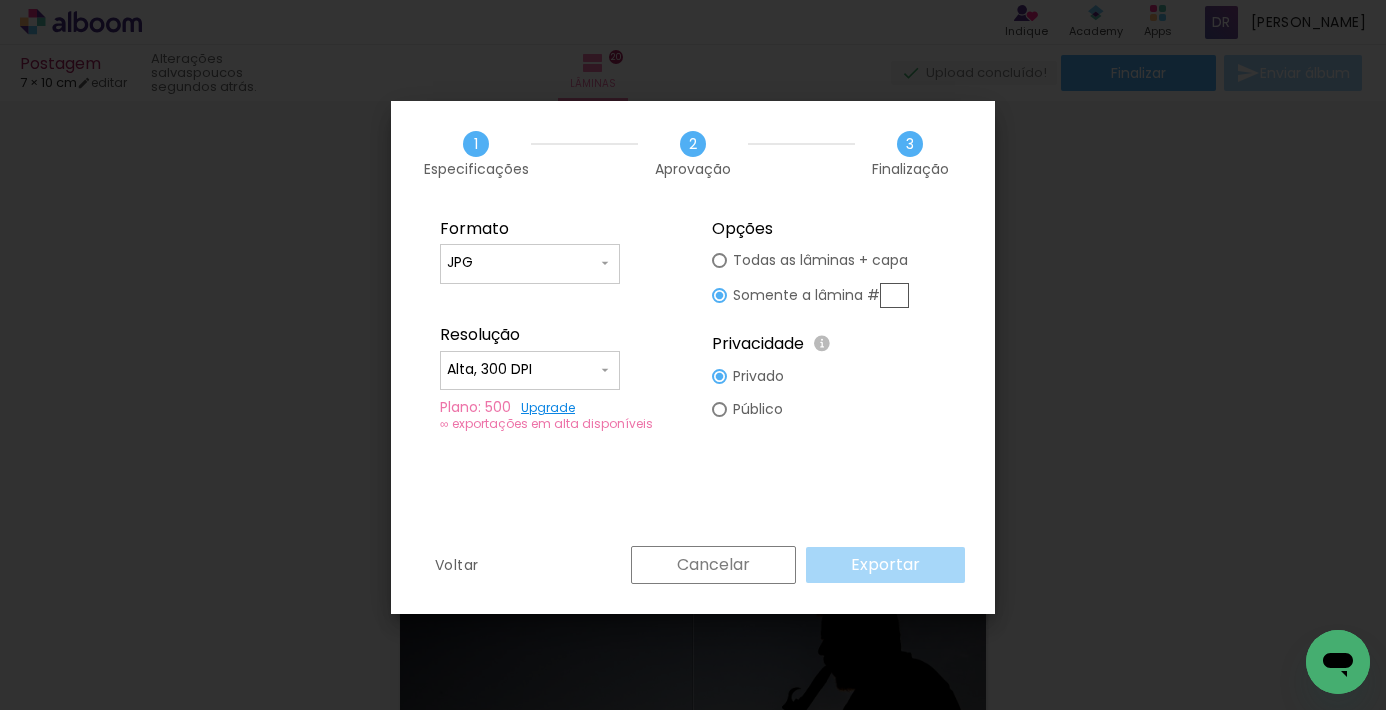 click at bounding box center (719, 260) 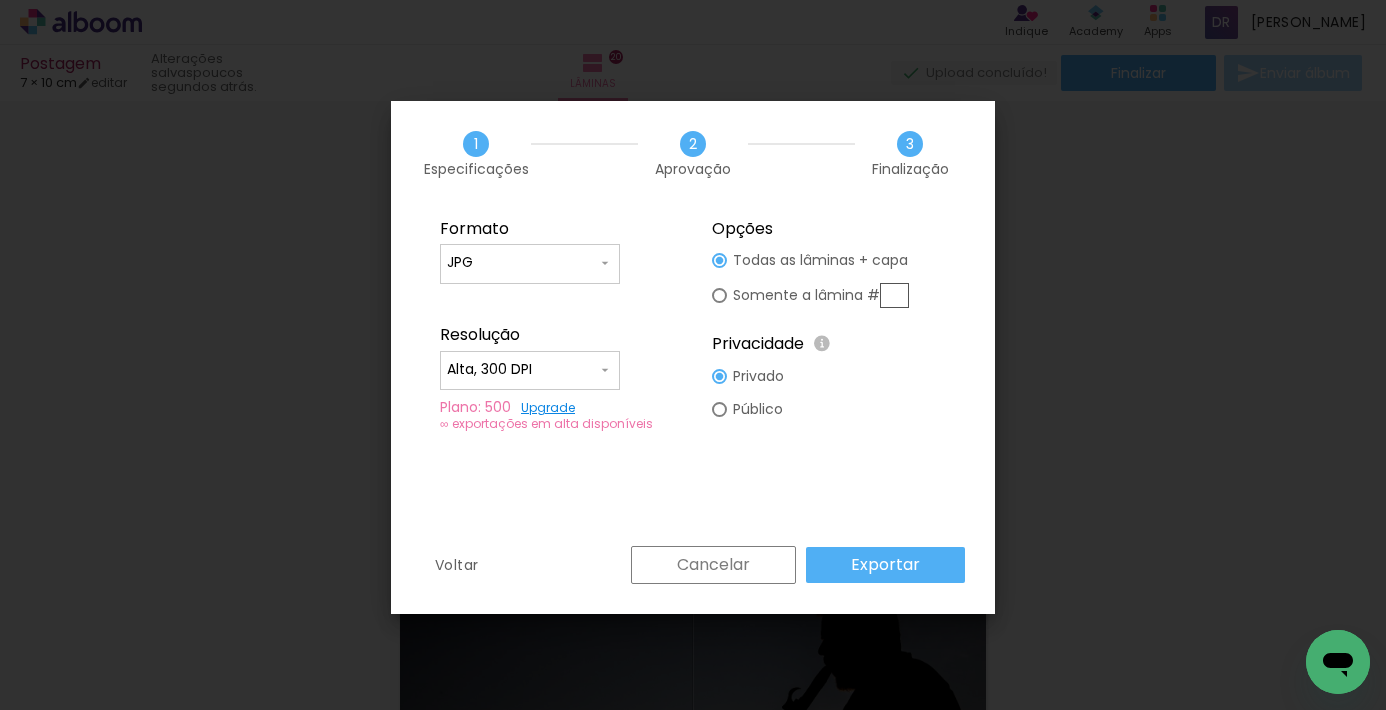 click on "Exportar" at bounding box center [0, 0] 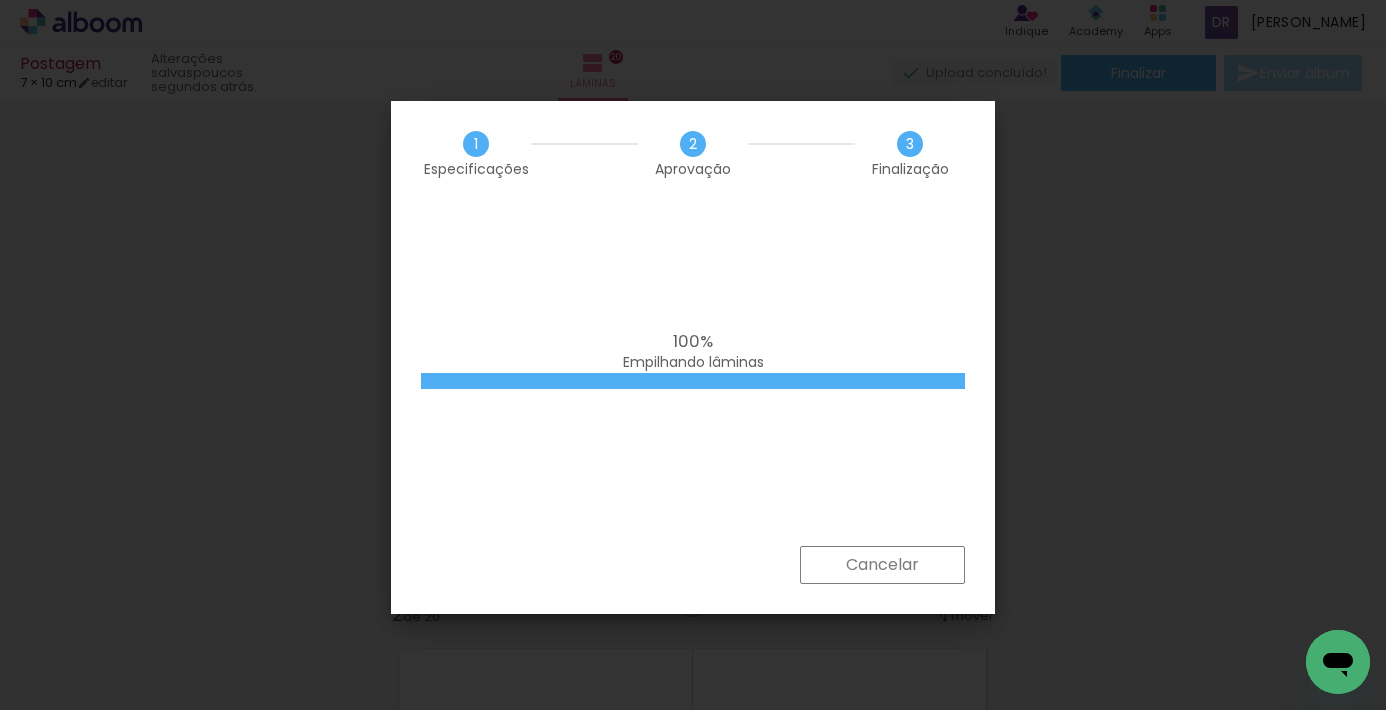 scroll, scrollTop: 0, scrollLeft: 0, axis: both 